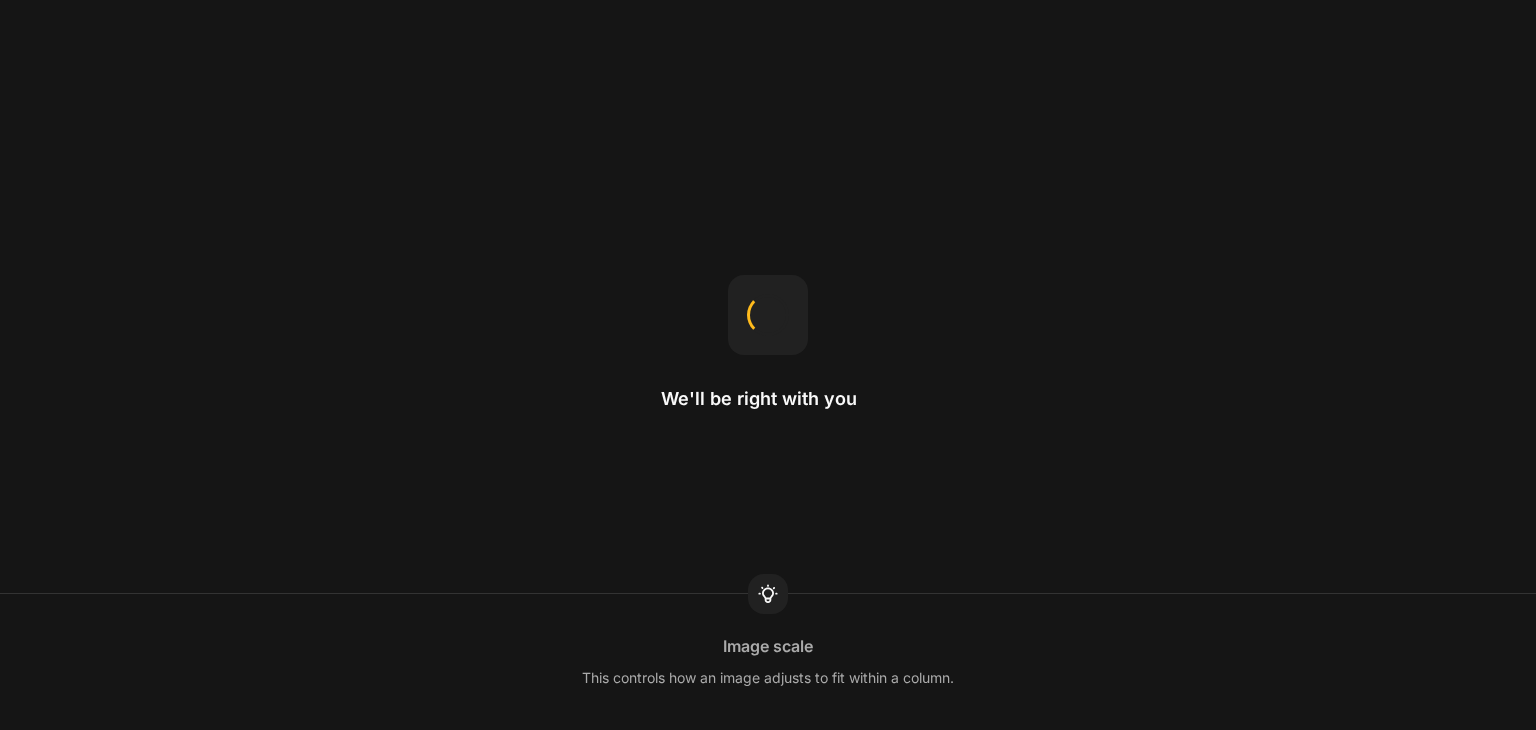 scroll, scrollTop: 0, scrollLeft: 0, axis: both 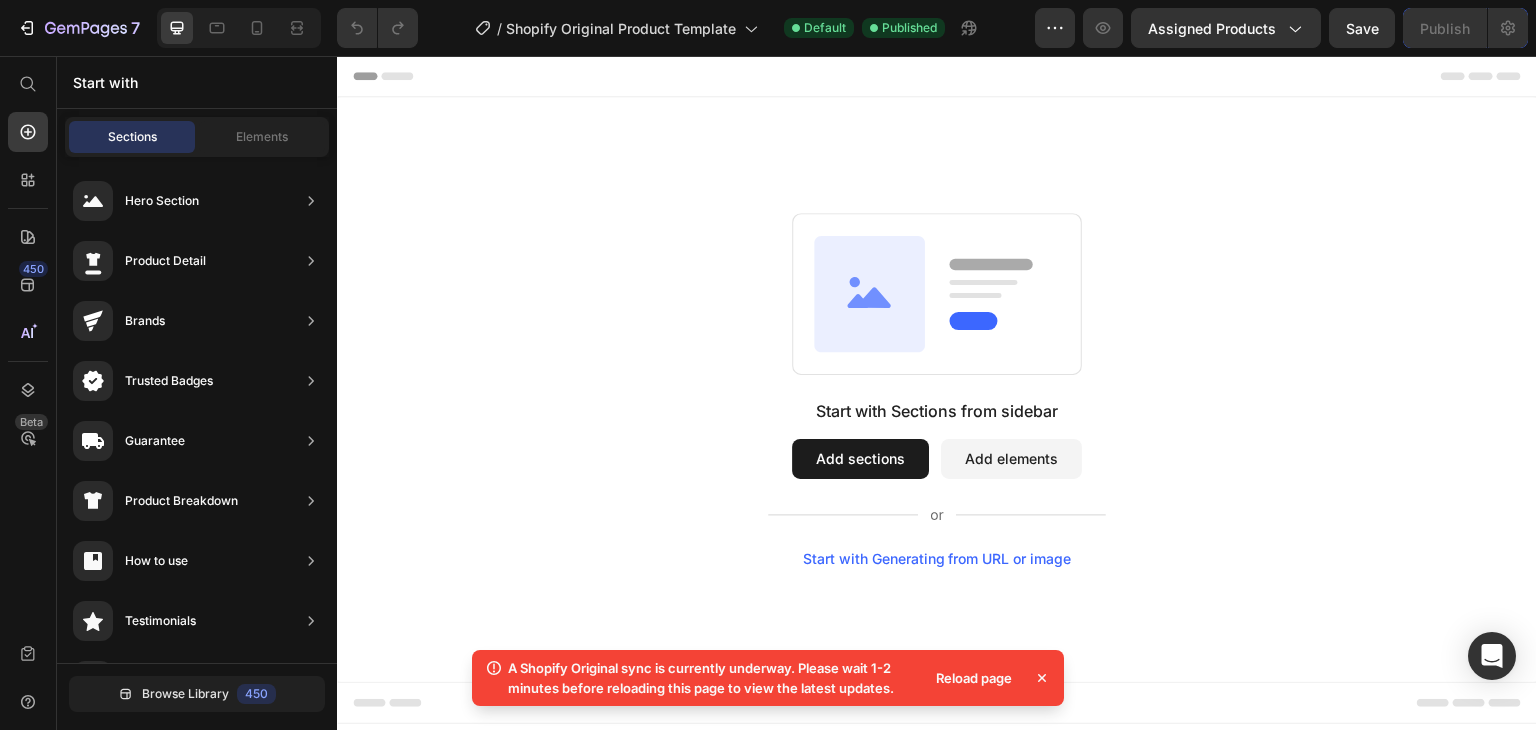 click 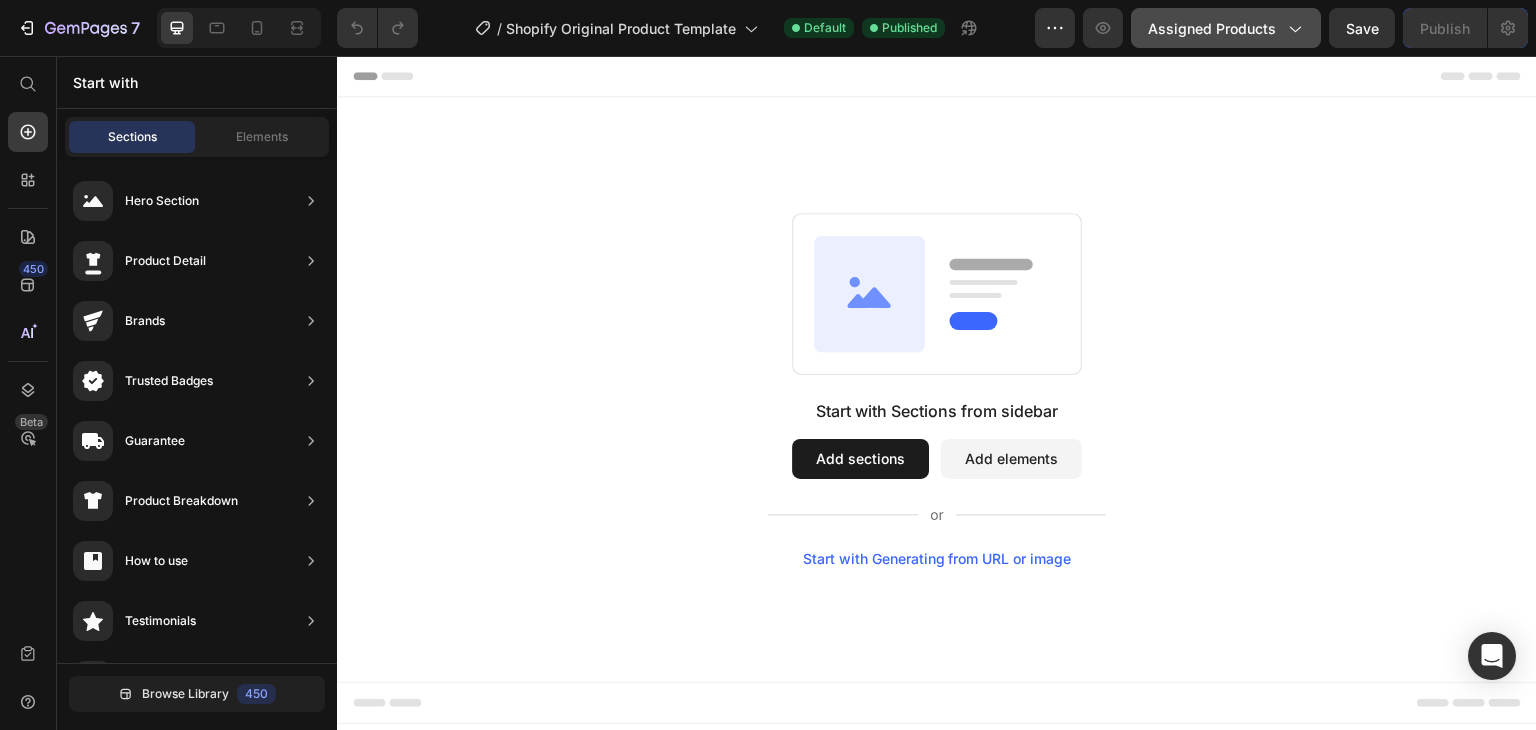 click on "Assigned Products" at bounding box center (1226, 28) 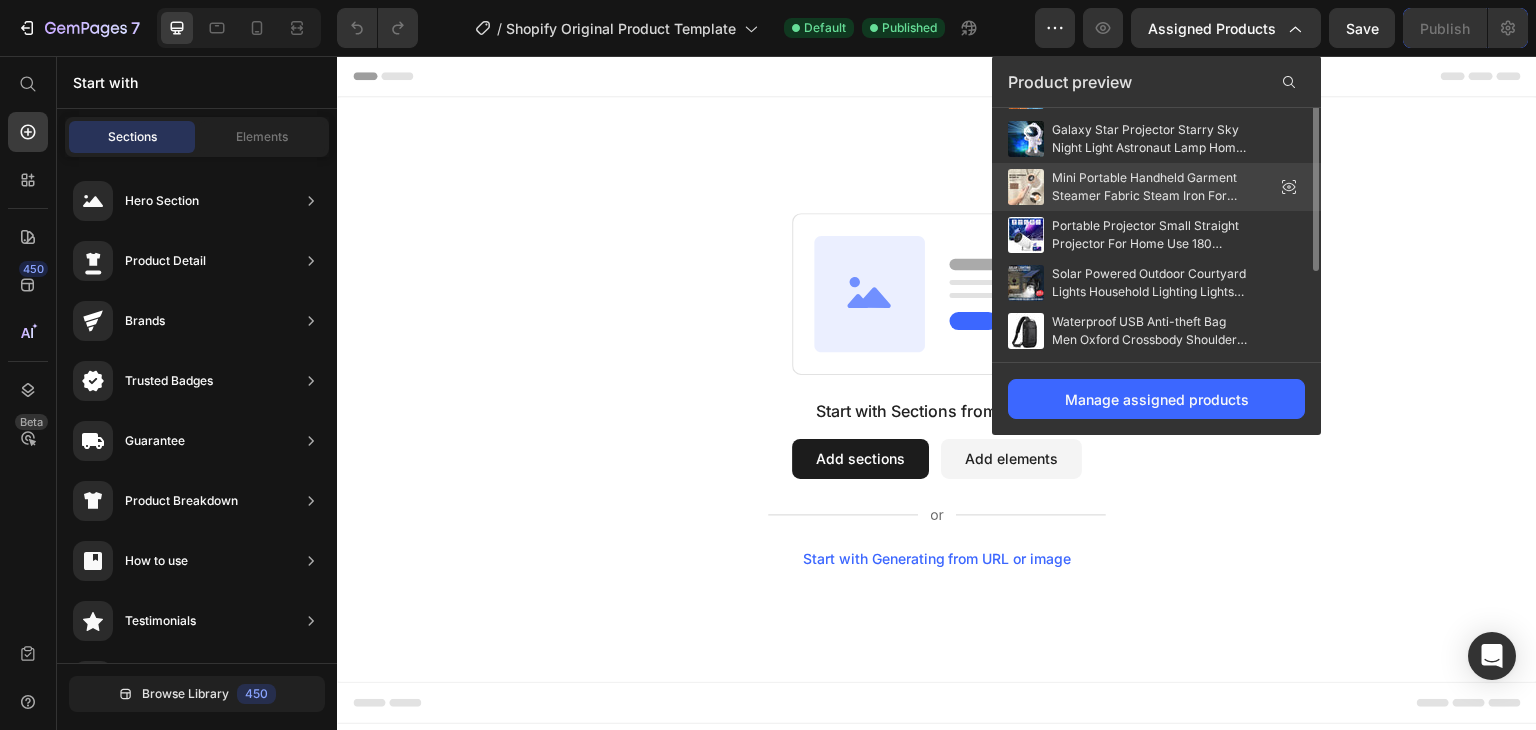 scroll, scrollTop: 0, scrollLeft: 0, axis: both 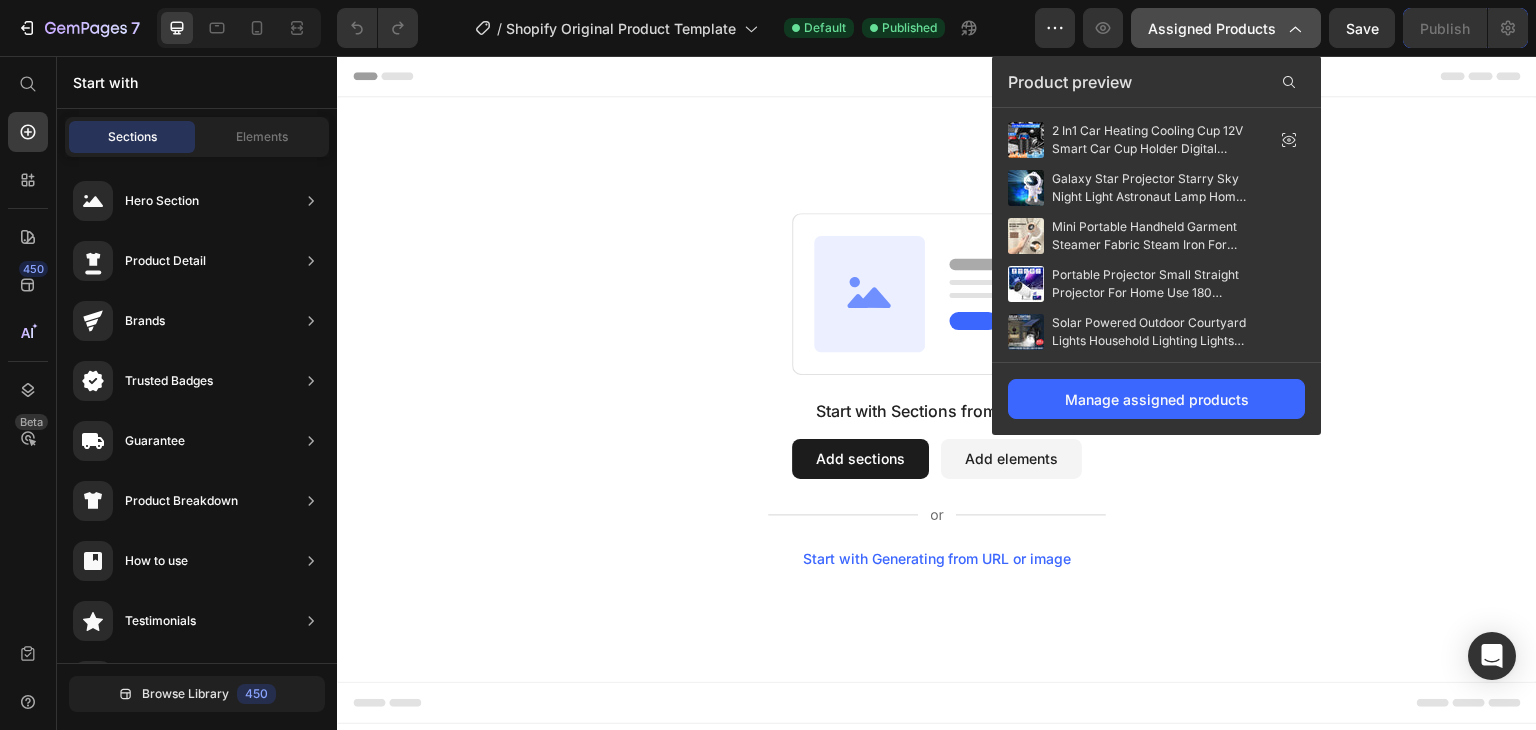 click 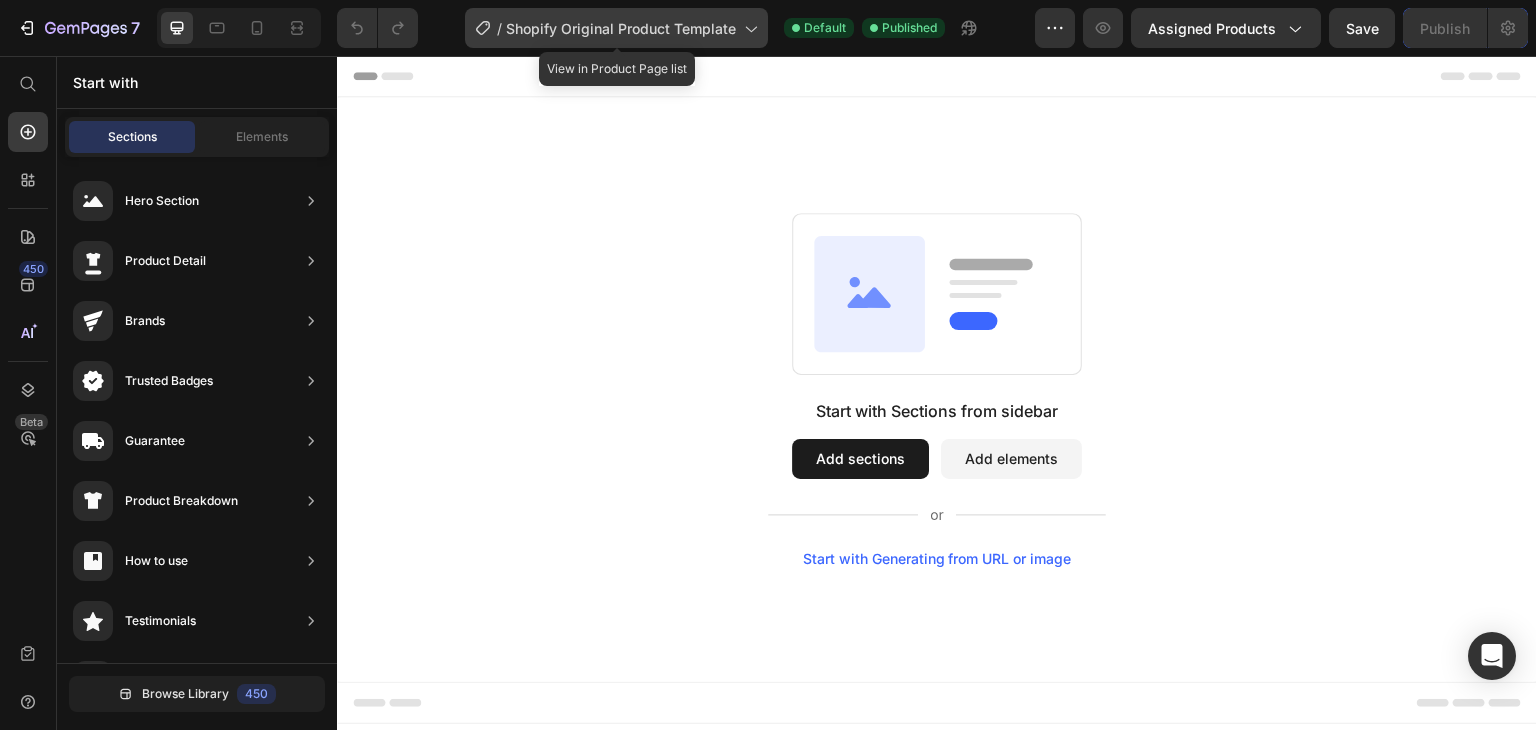 click on "/  Shopify Original Product Template" 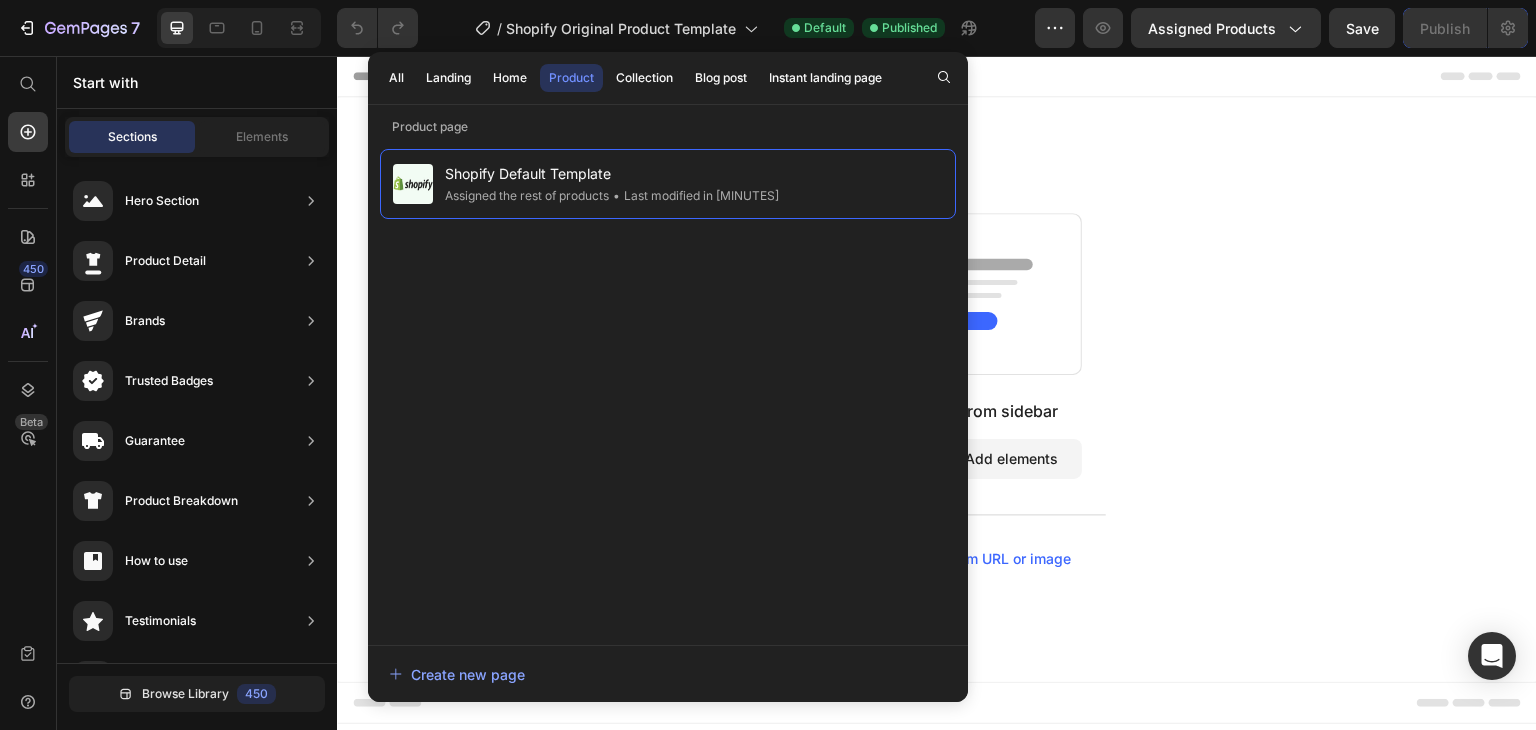 click on "Product" at bounding box center [571, 78] 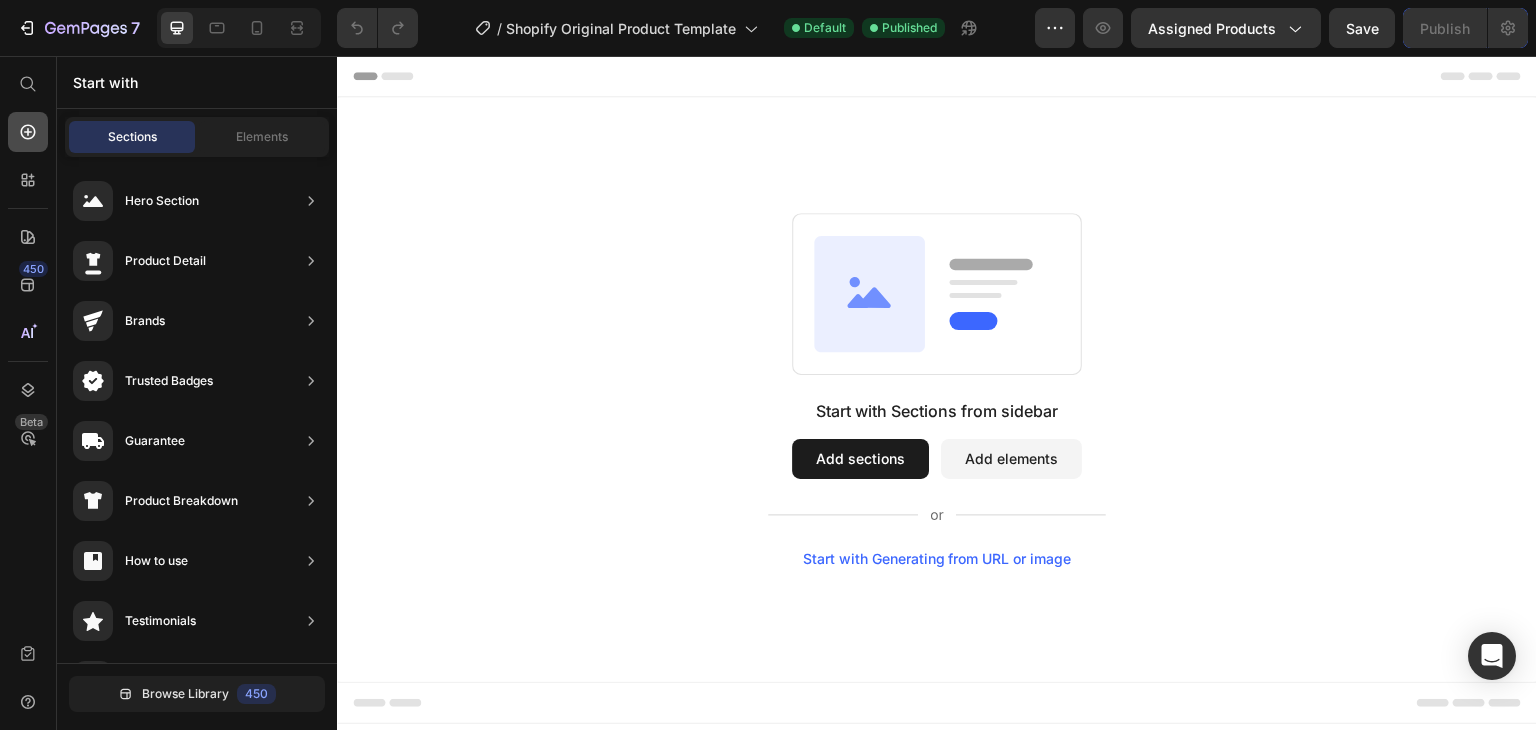 click 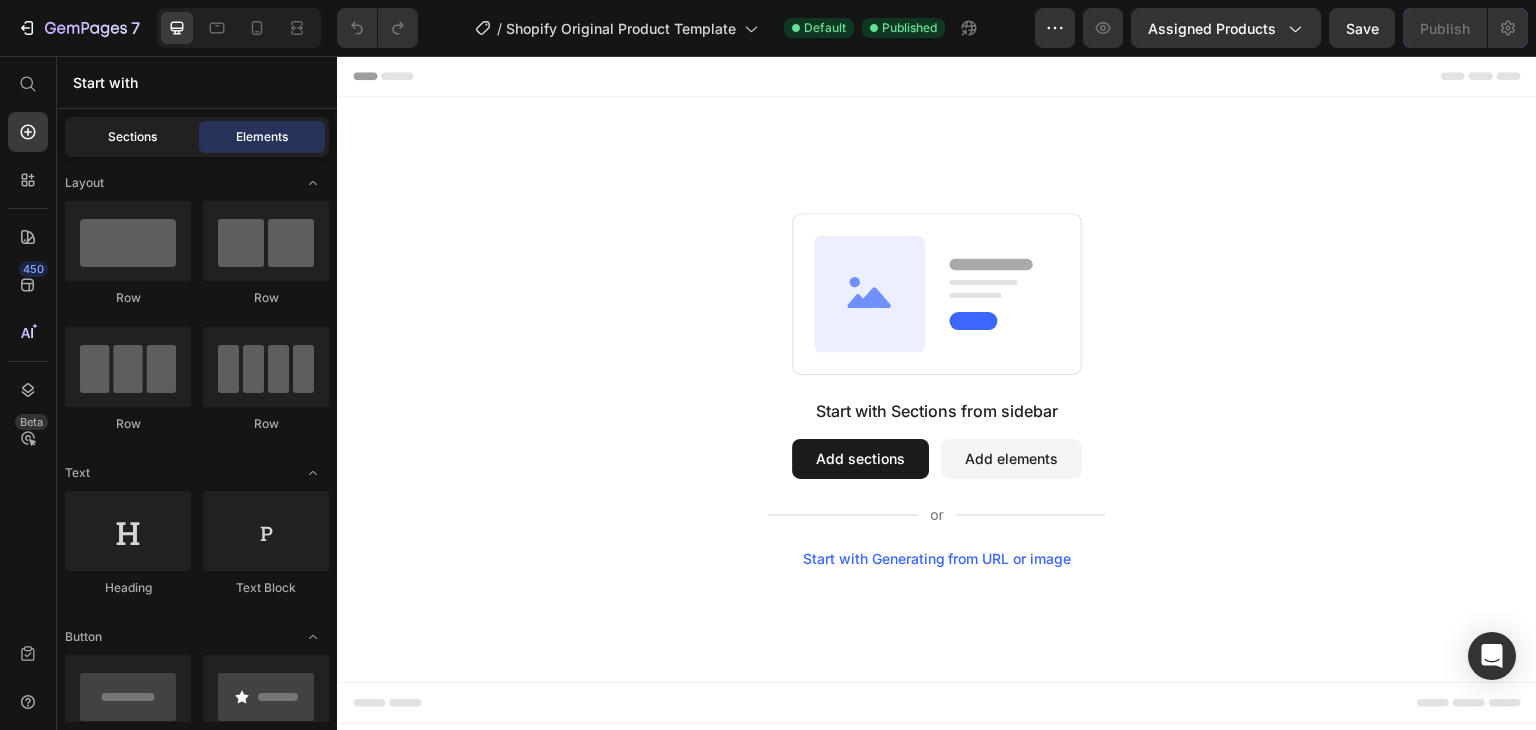 click on "Sections" 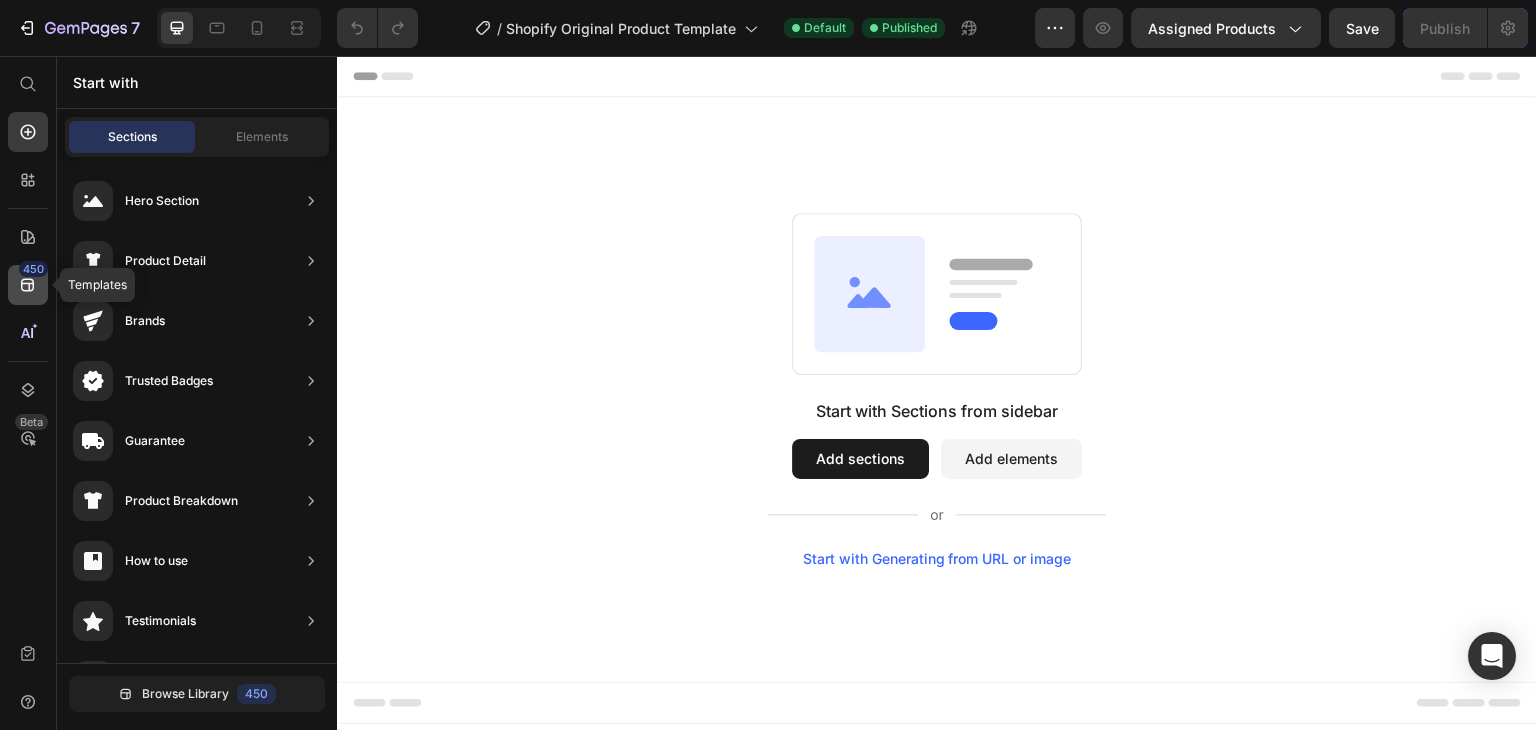 click on "450" 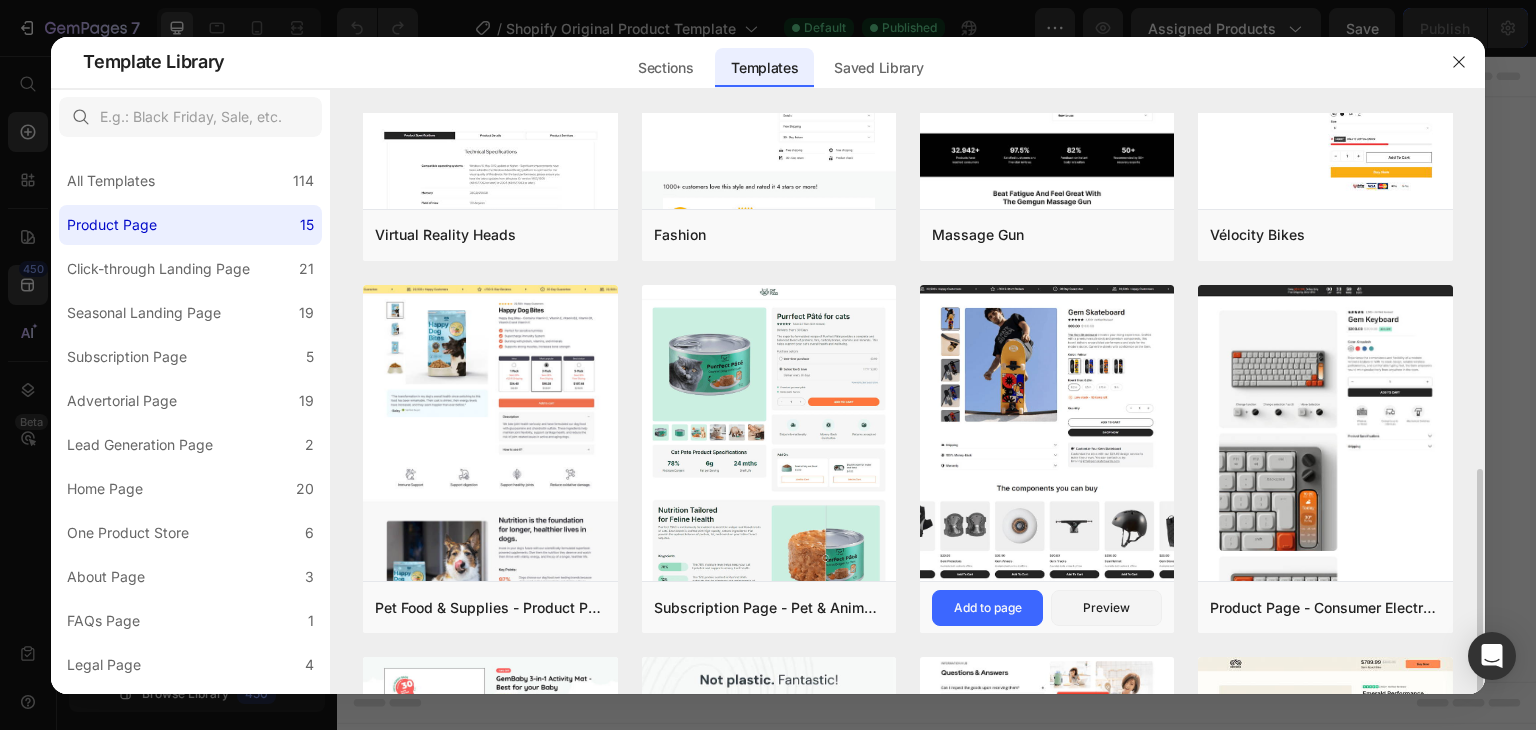 scroll, scrollTop: 400, scrollLeft: 0, axis: vertical 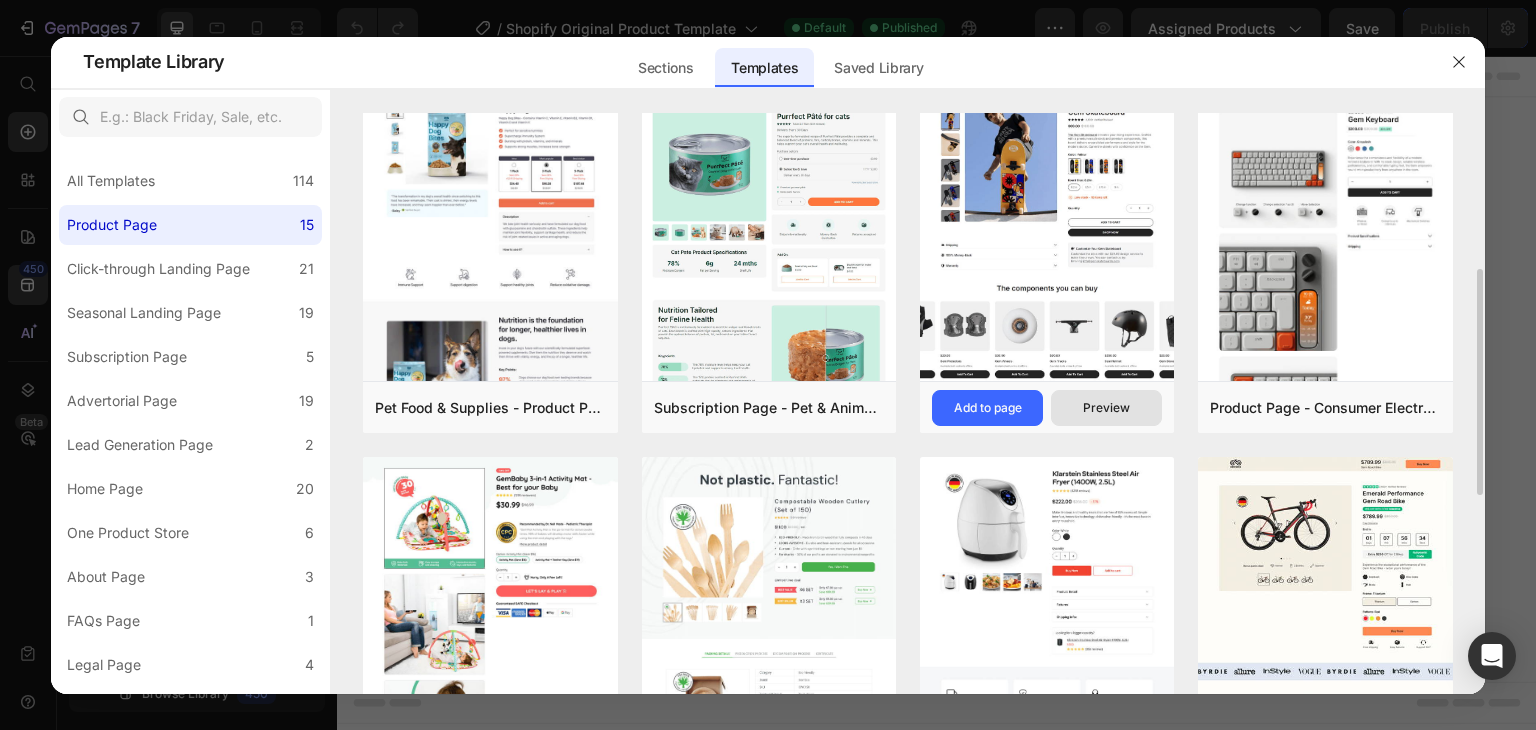 click on "Preview" at bounding box center [1106, 408] 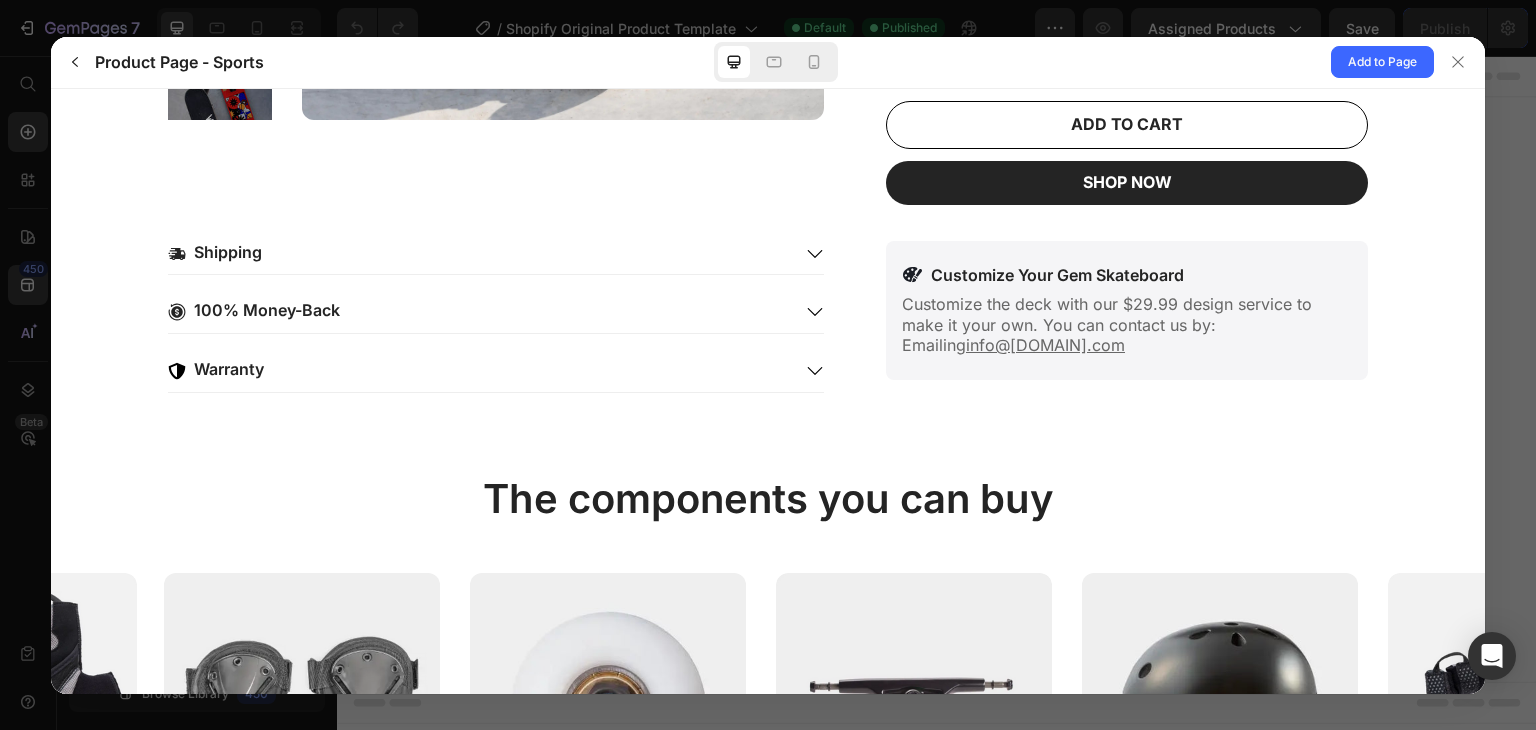 scroll, scrollTop: 800, scrollLeft: 0, axis: vertical 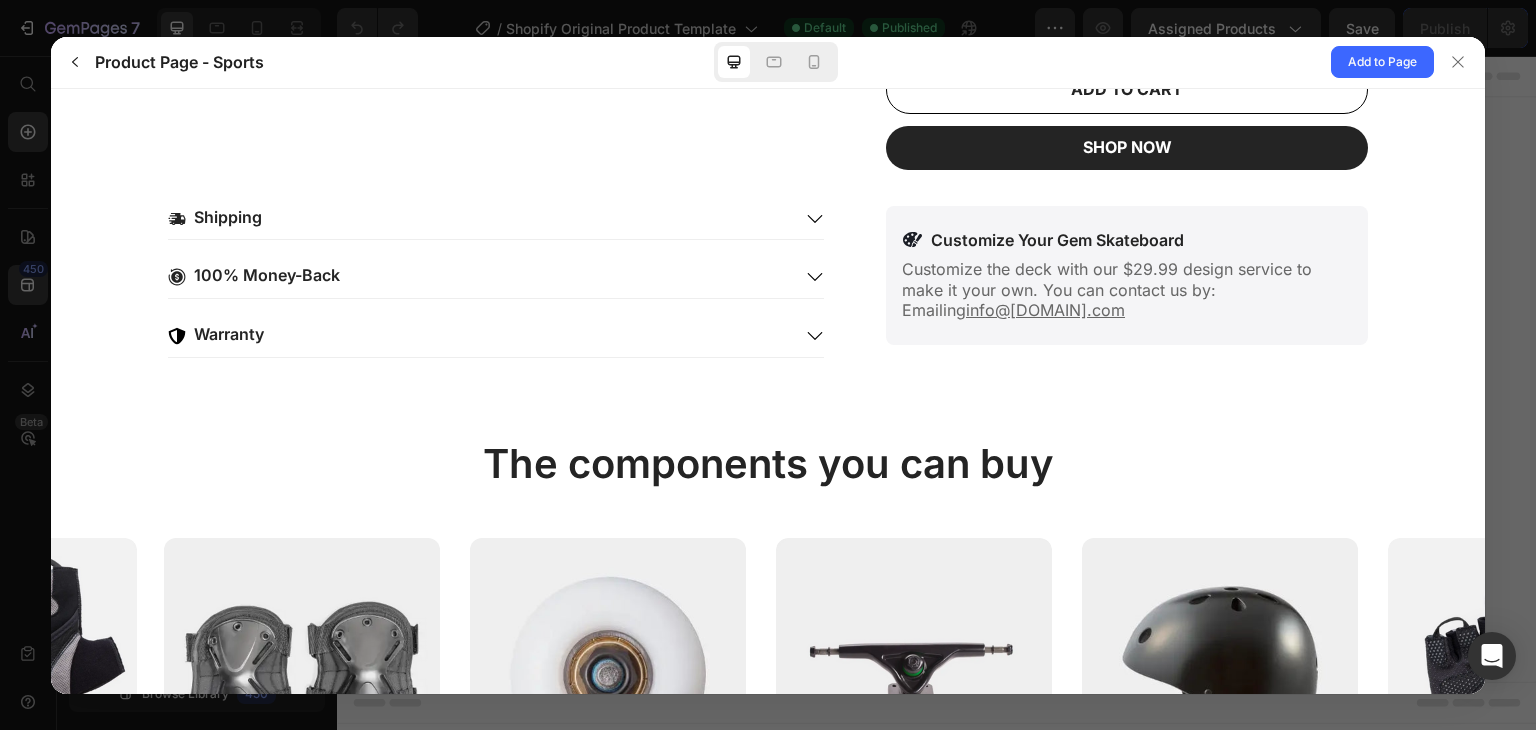 click on "Shipping" at bounding box center (496, 222) 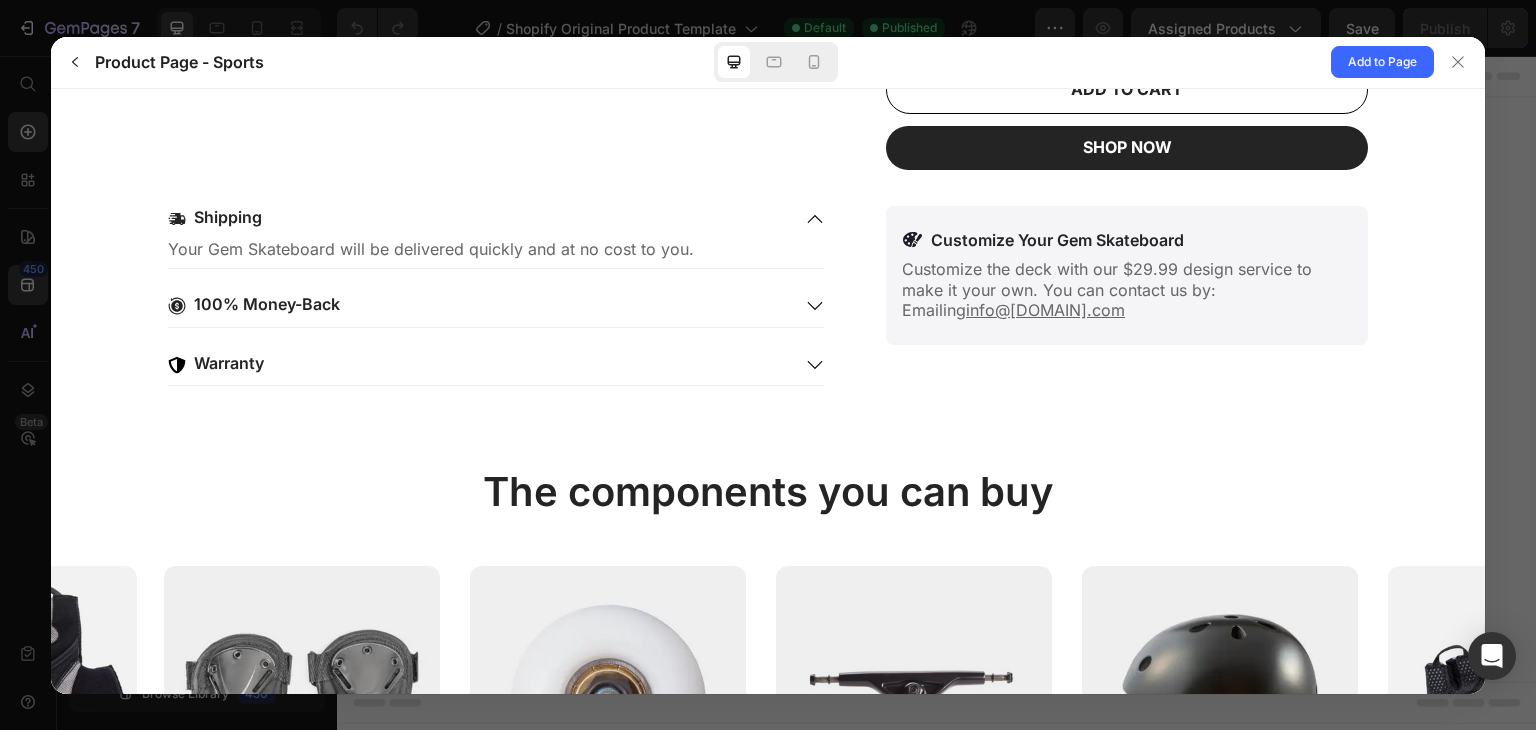 click on "Your Gem Skateboard will be delivered quickly and at no cost to you." at bounding box center (496, 248) 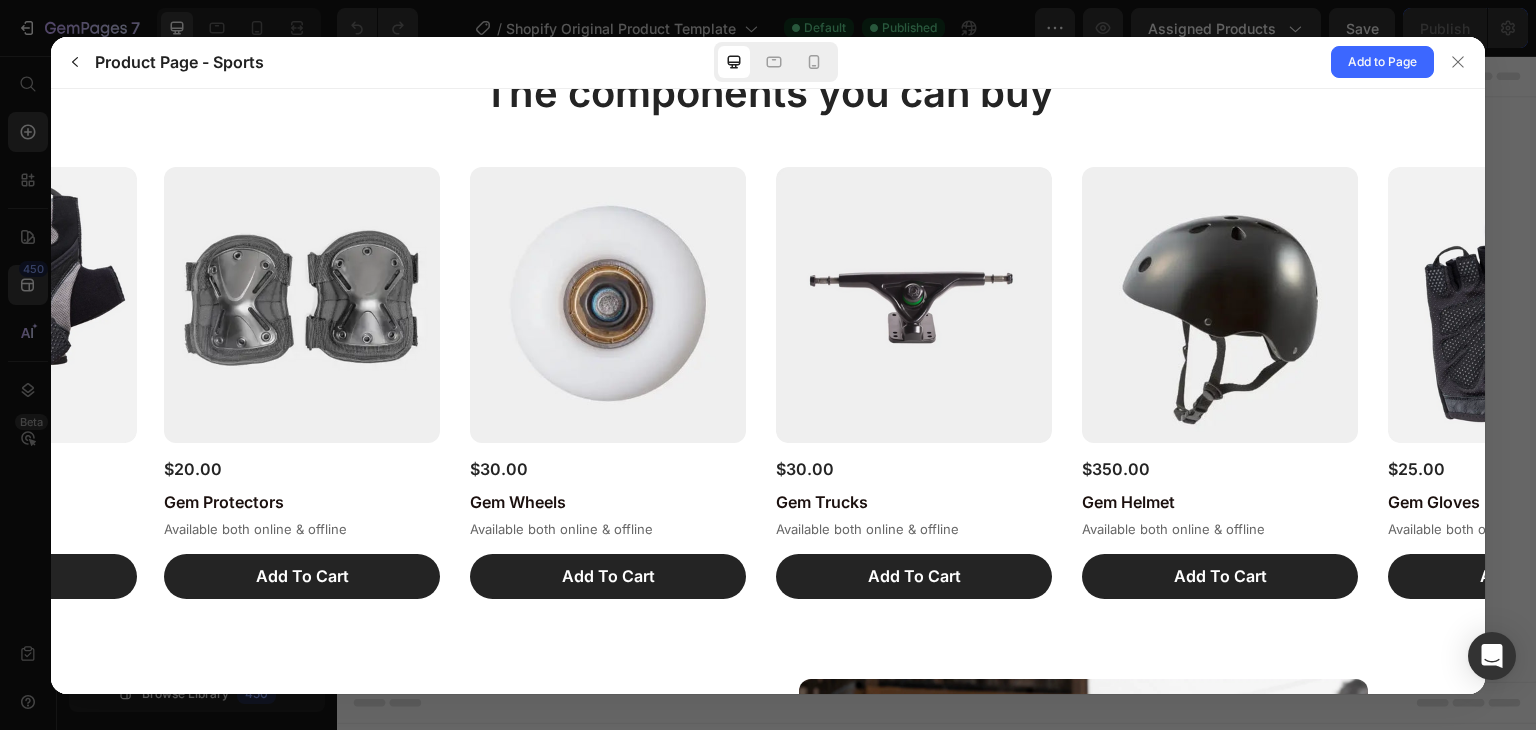 scroll, scrollTop: 799, scrollLeft: 0, axis: vertical 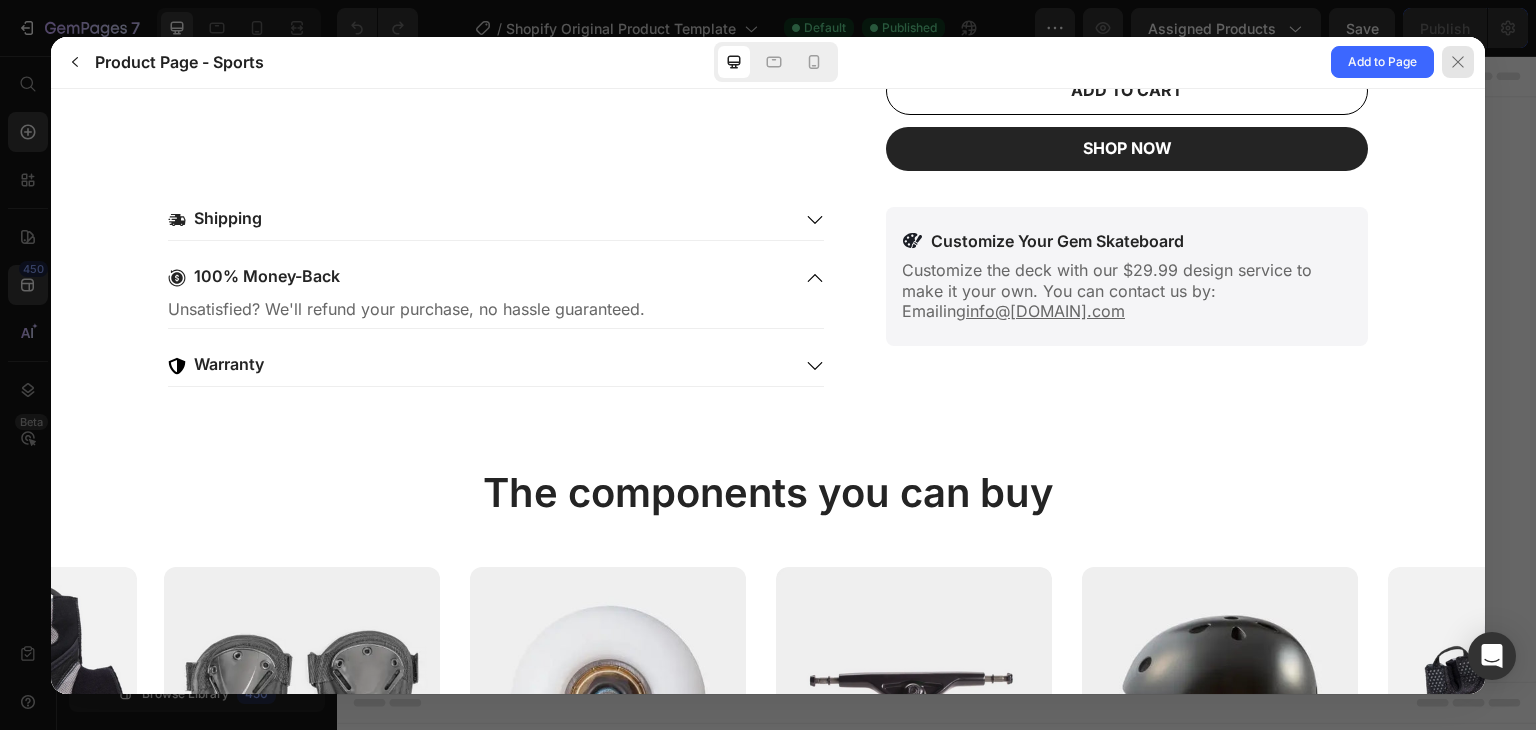 drag, startPoint x: 1444, startPoint y: 53, endPoint x: 1078, endPoint y: 21, distance: 367.39624 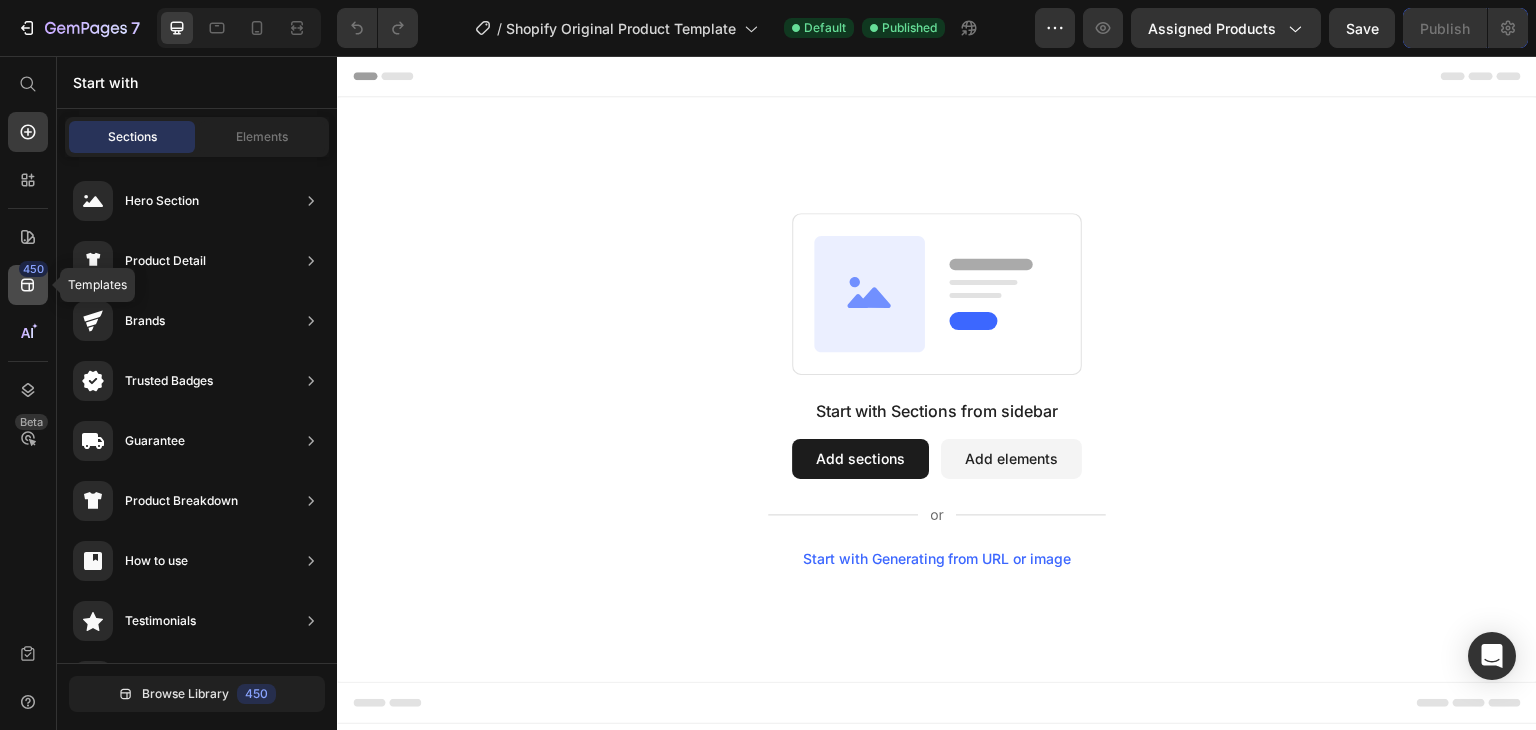 click on "450" 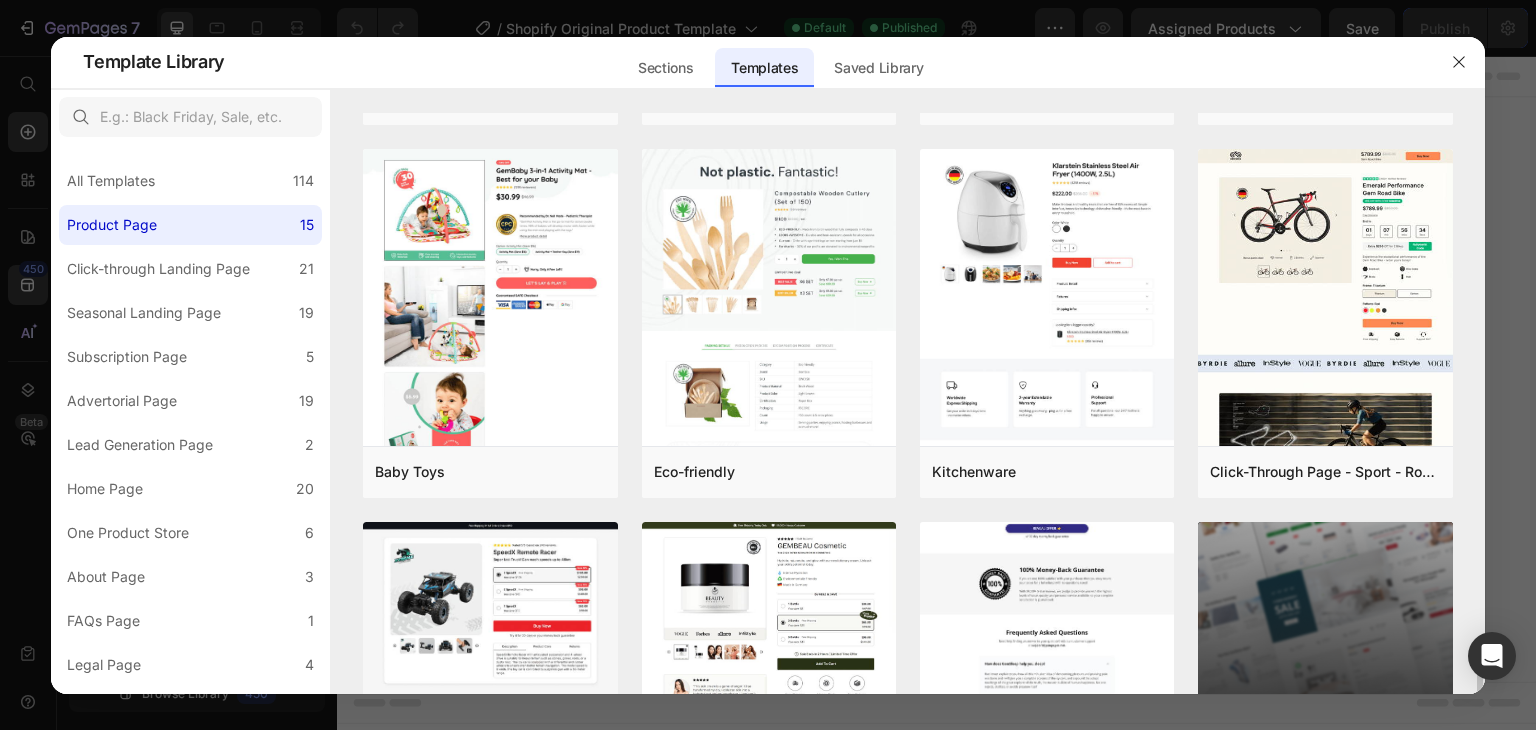 scroll, scrollTop: 908, scrollLeft: 0, axis: vertical 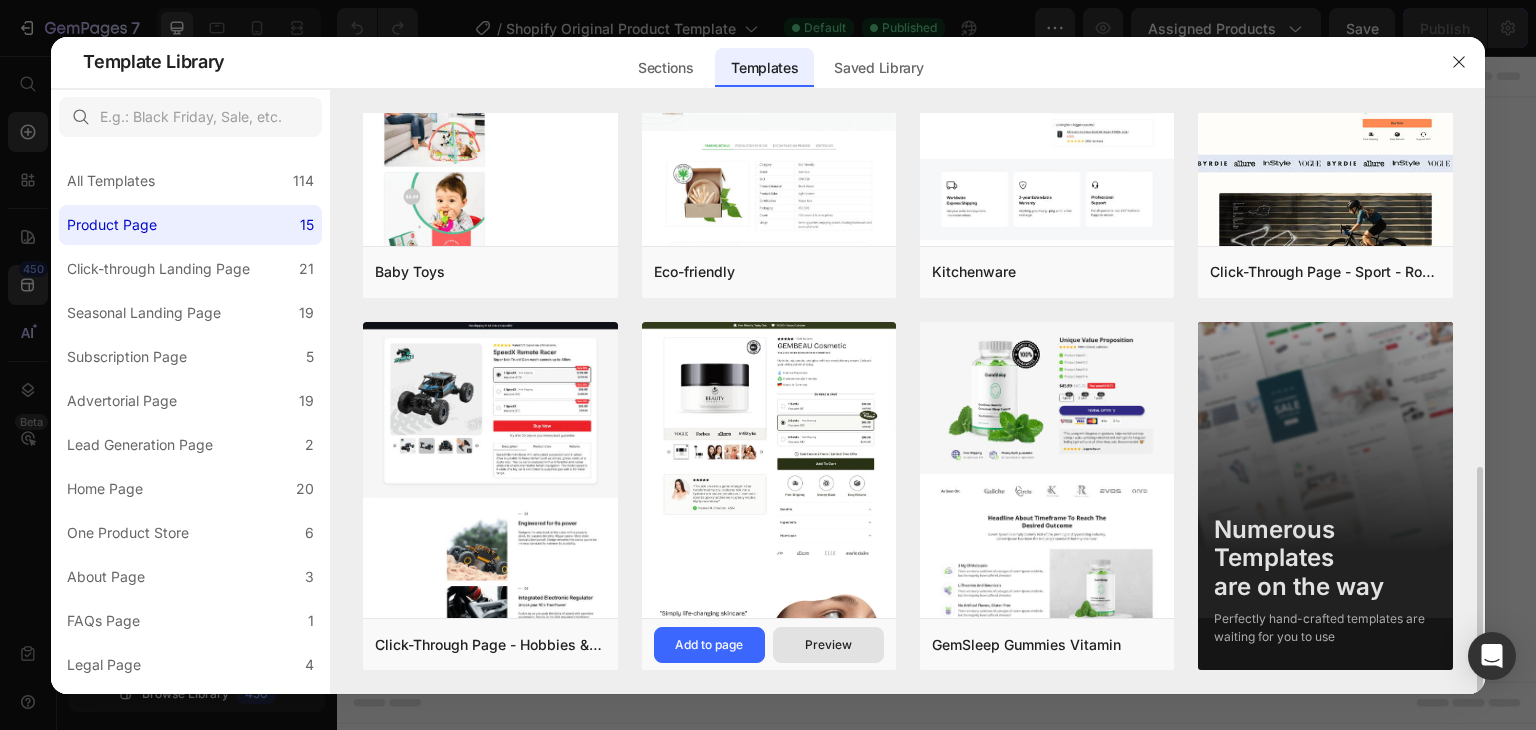 click on "Preview" at bounding box center [828, 645] 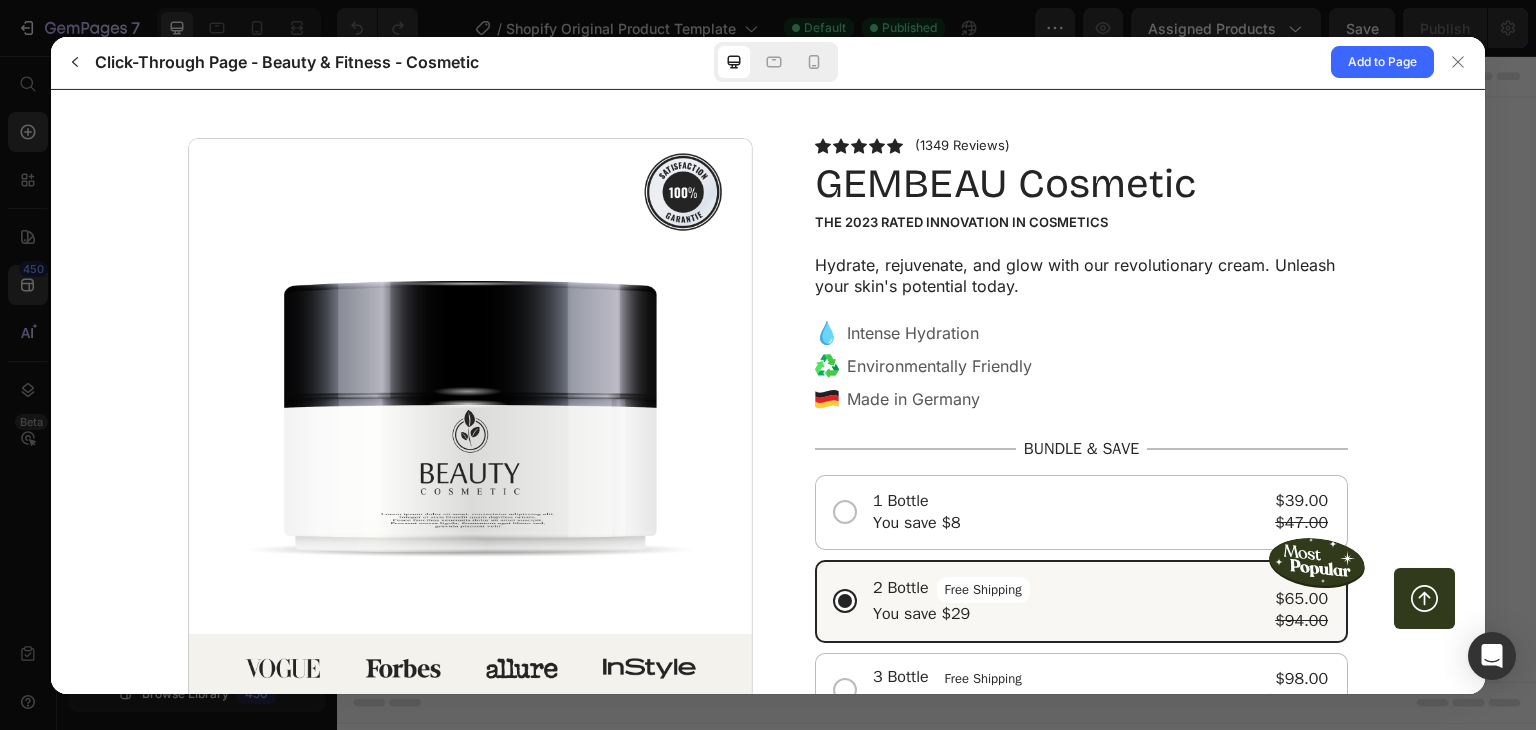 scroll, scrollTop: 0, scrollLeft: 0, axis: both 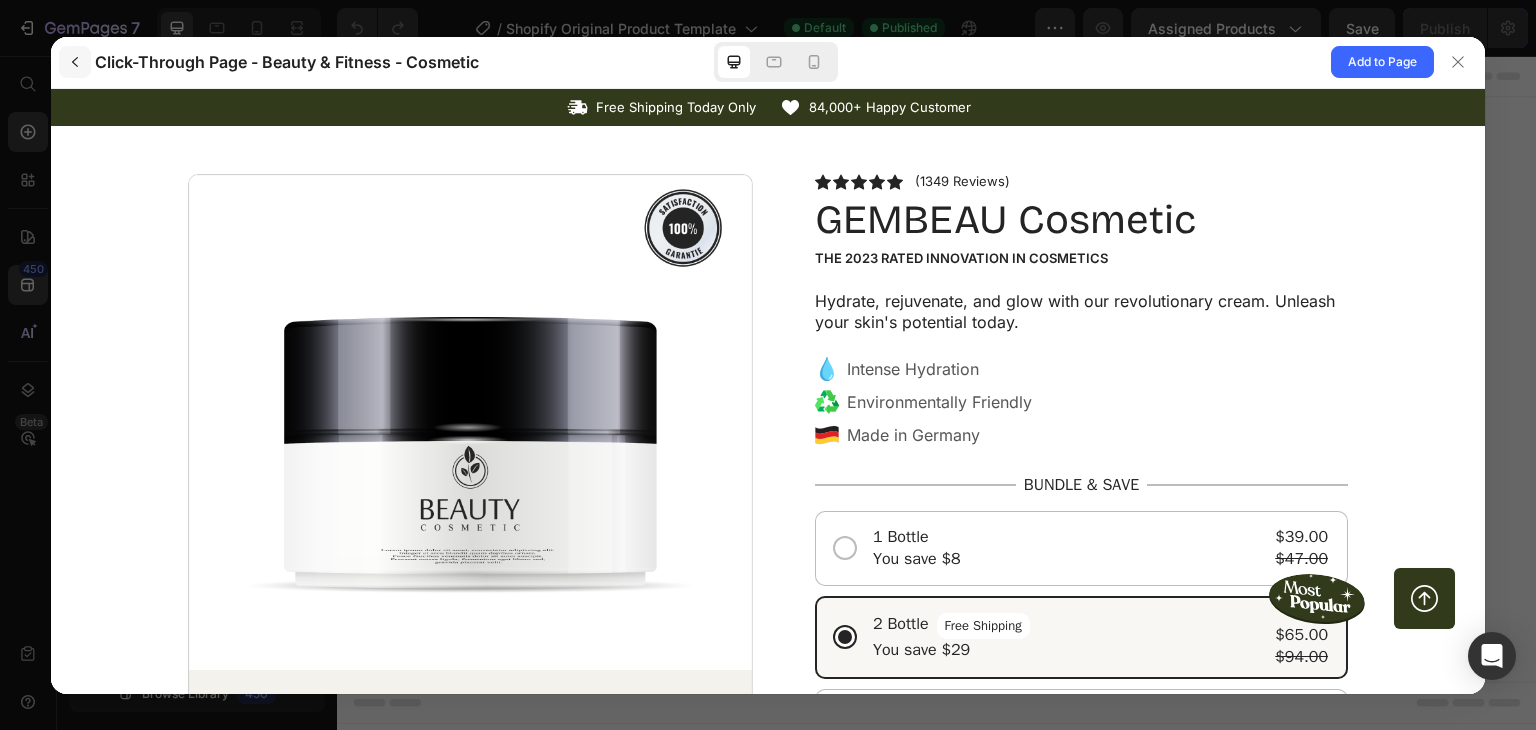 click 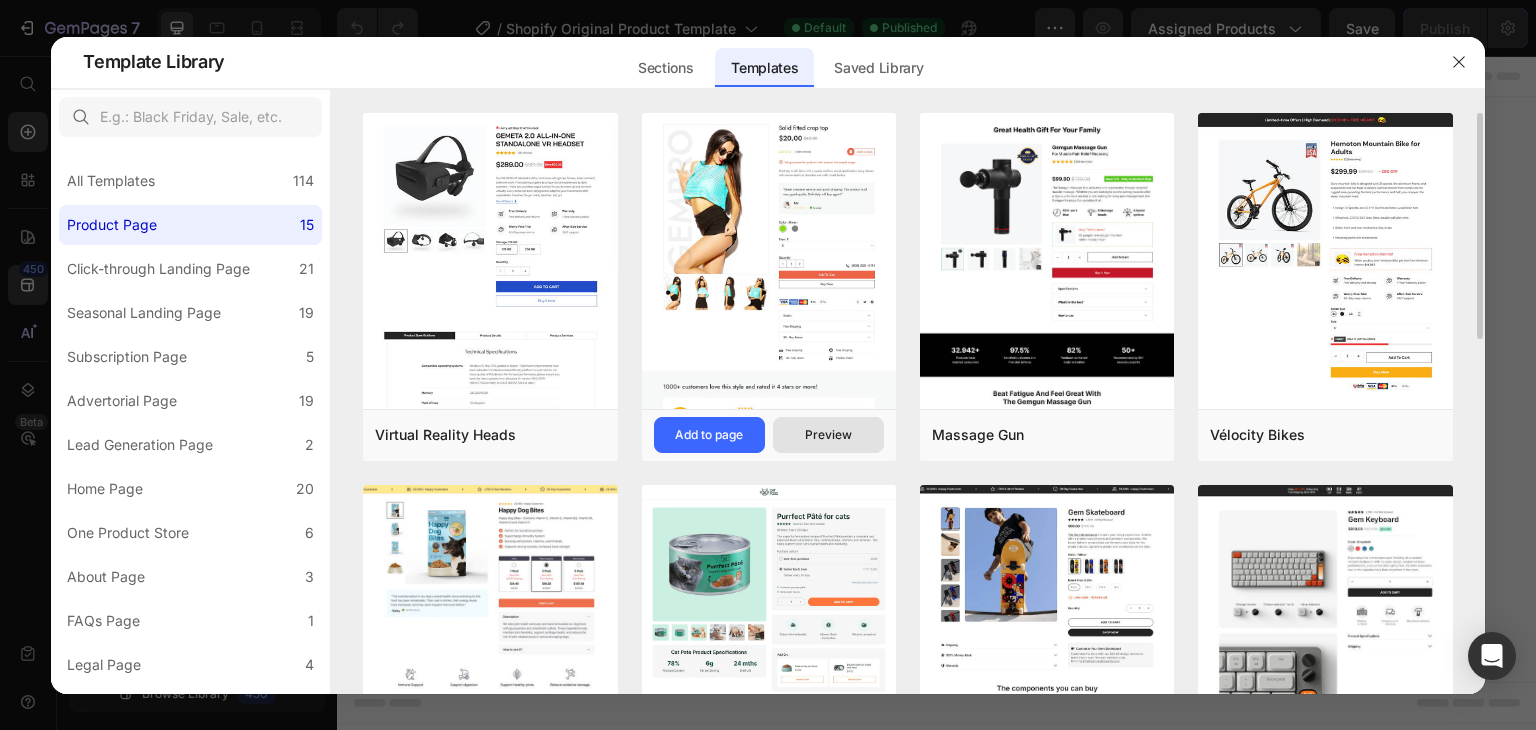 click on "Preview" at bounding box center [828, 435] 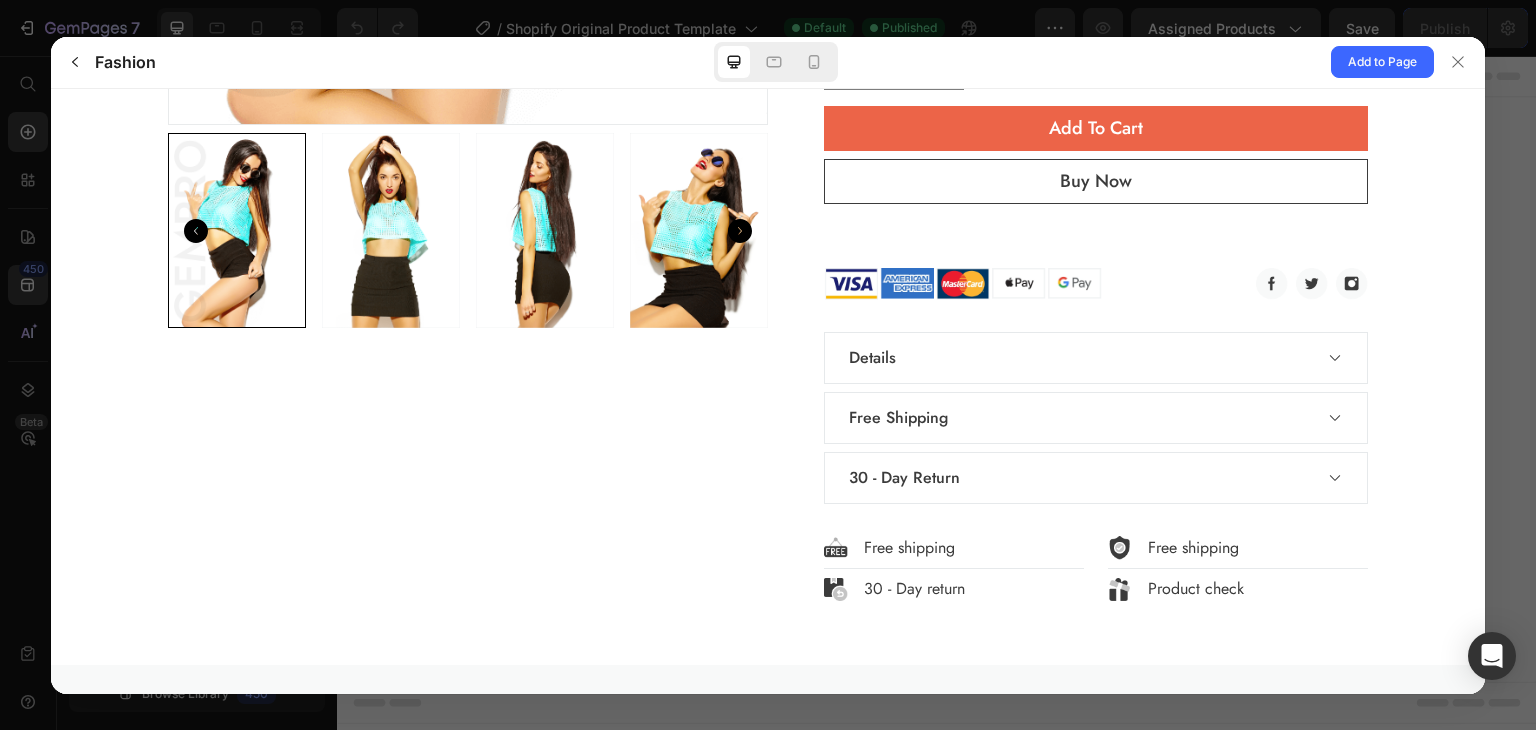 scroll, scrollTop: 500, scrollLeft: 0, axis: vertical 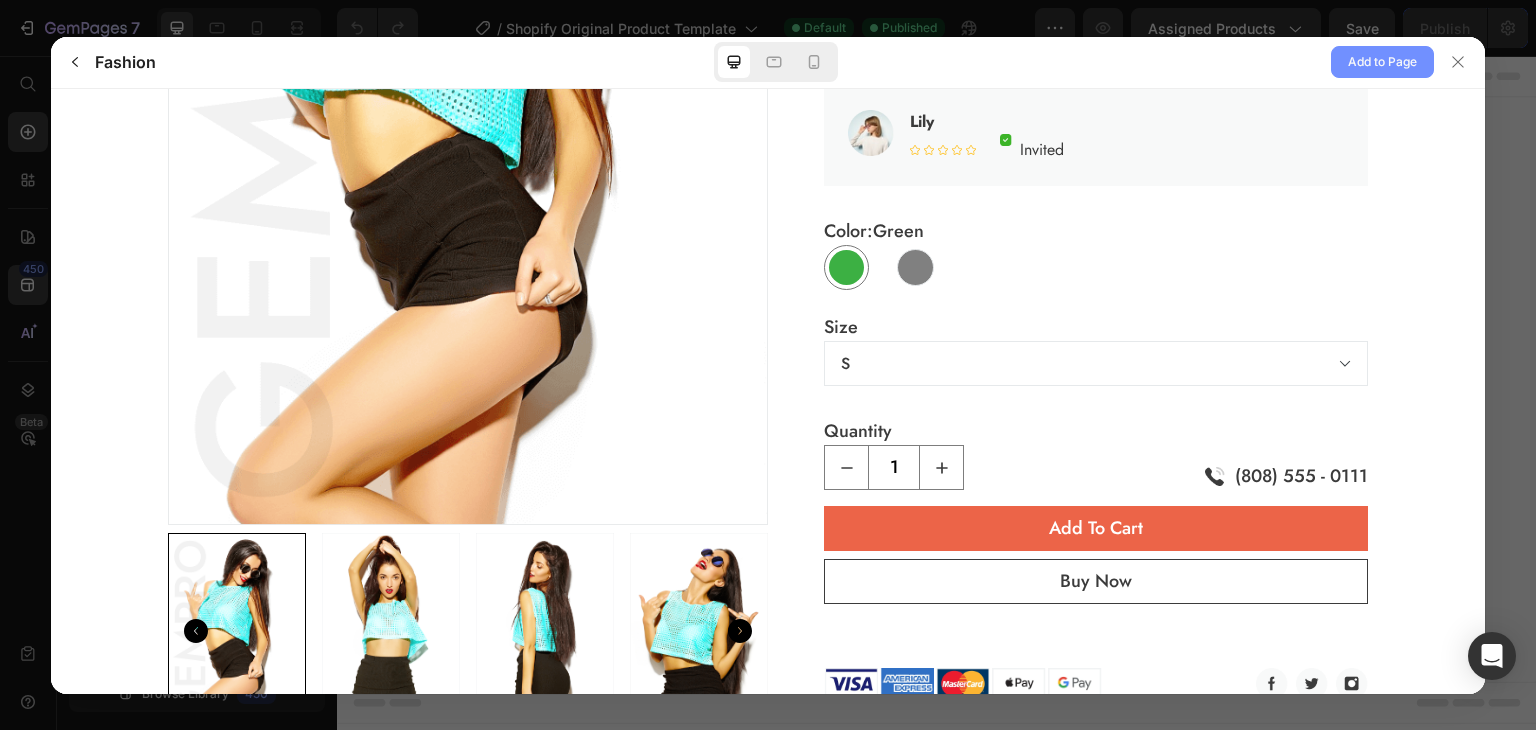 click on "Add to Page" at bounding box center [1382, 62] 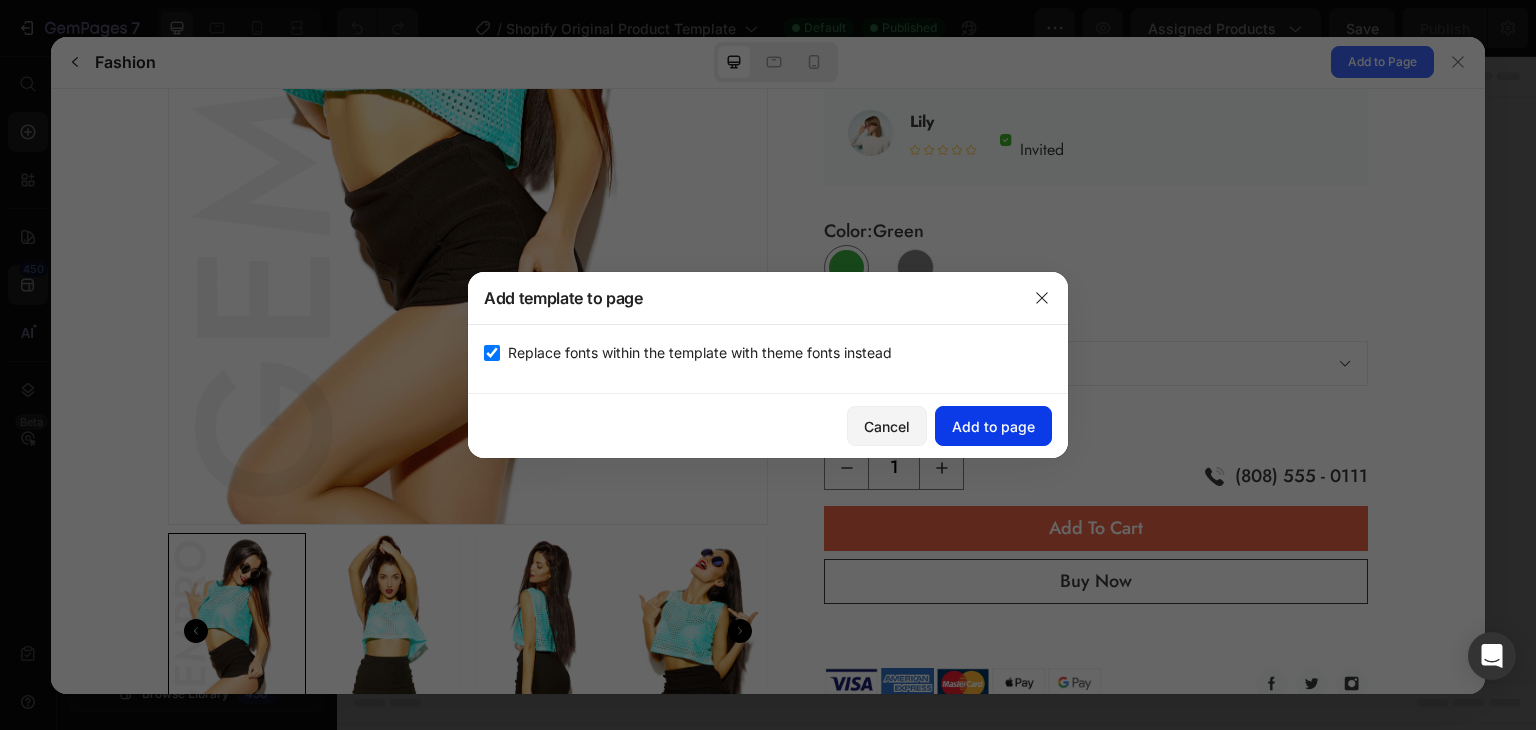 click on "Add to page" 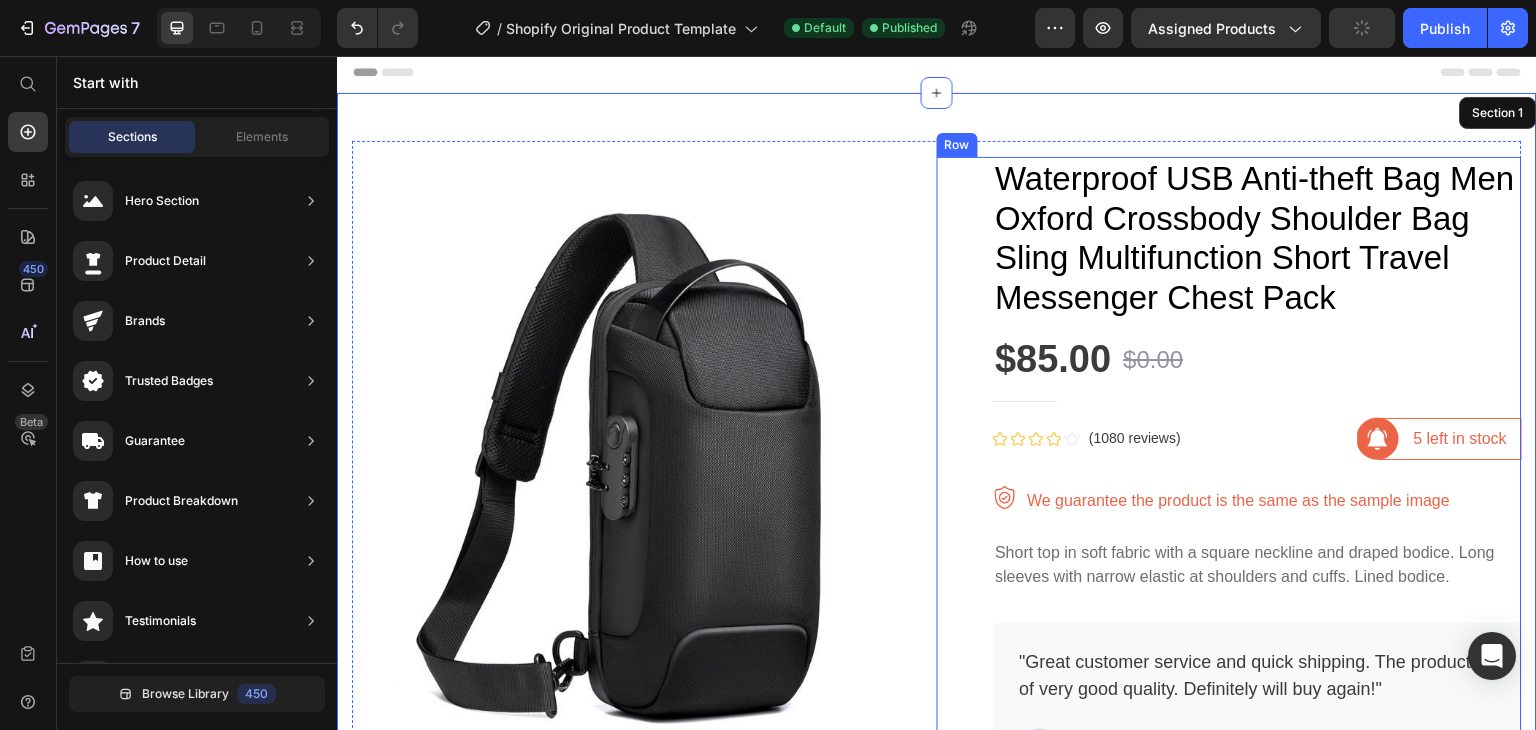 scroll, scrollTop: 0, scrollLeft: 0, axis: both 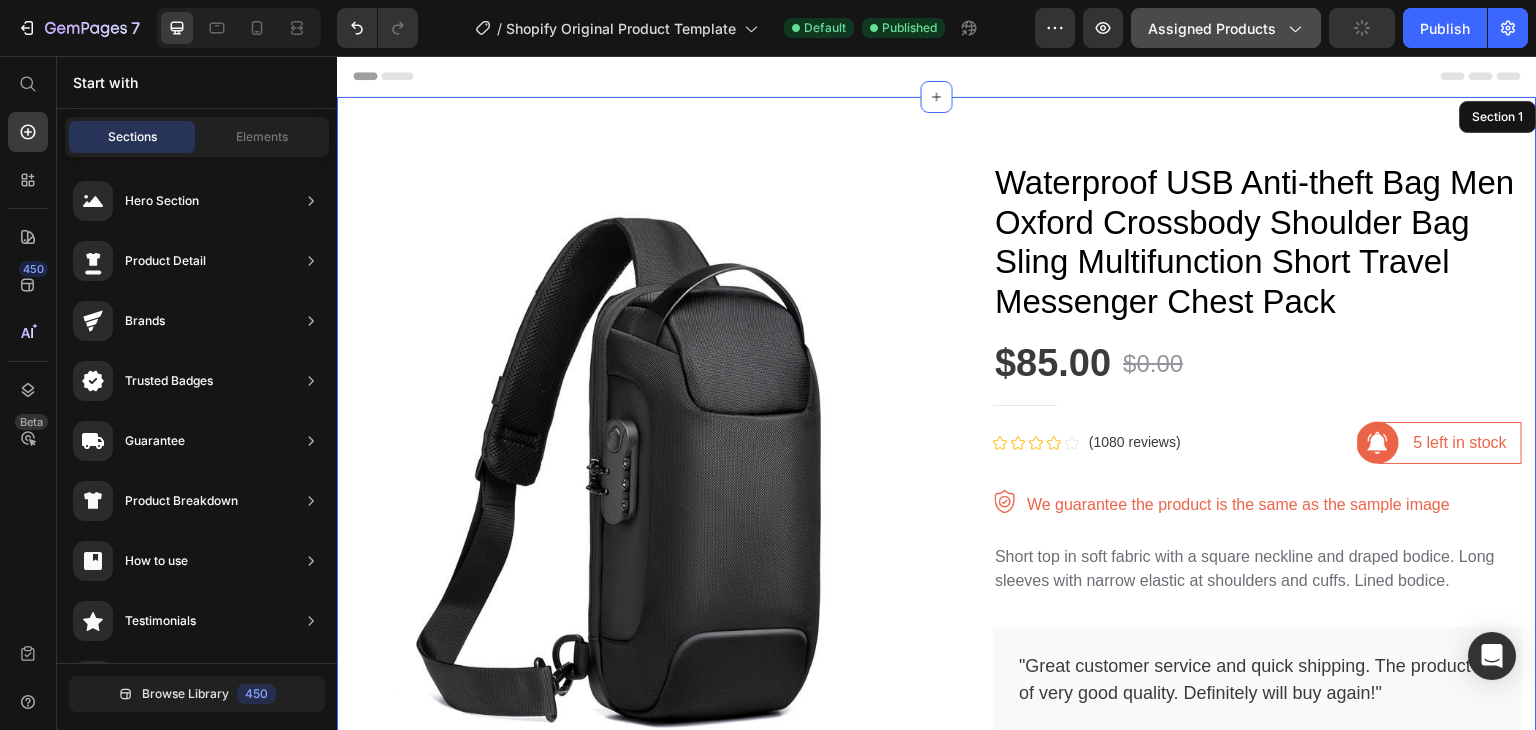 click on "Assigned Products" at bounding box center (1226, 28) 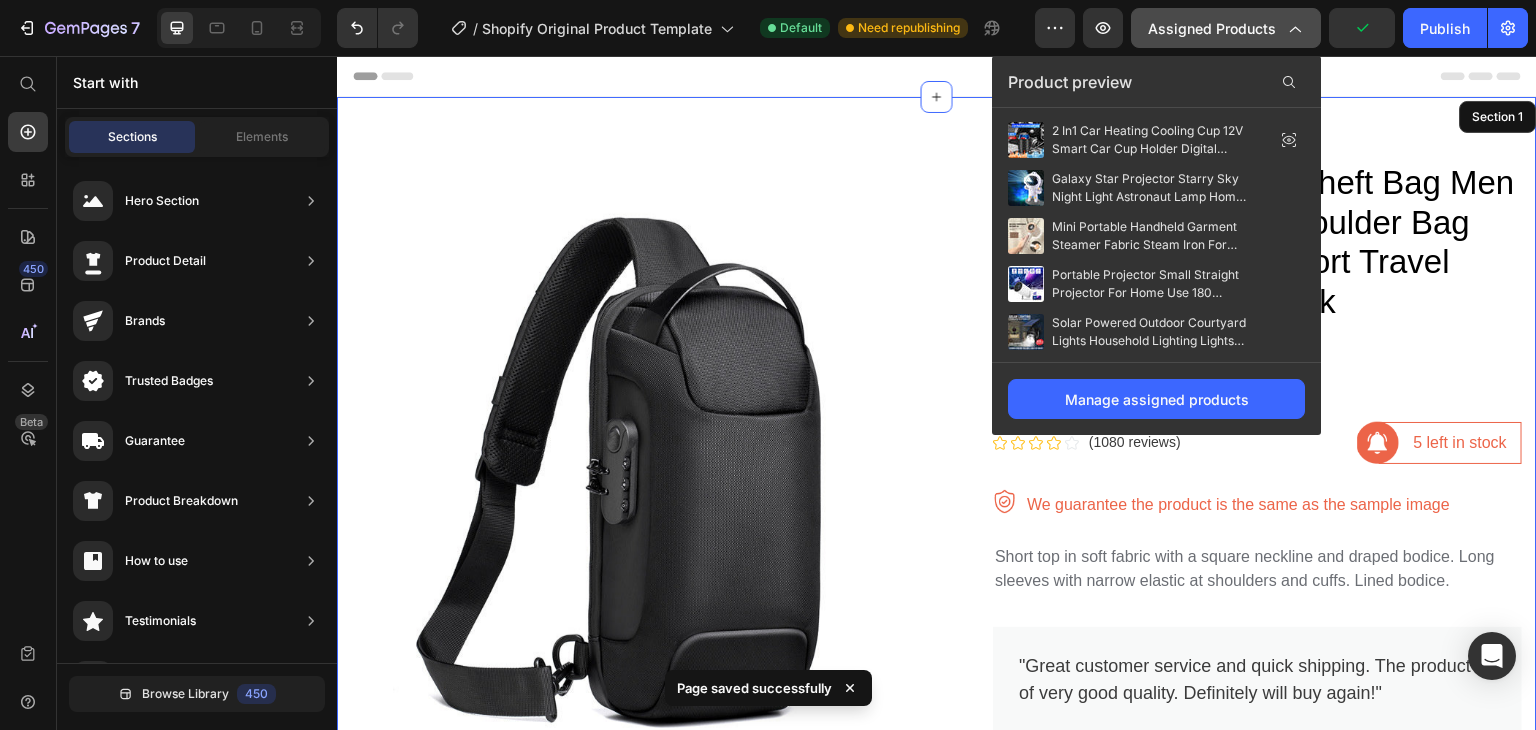click 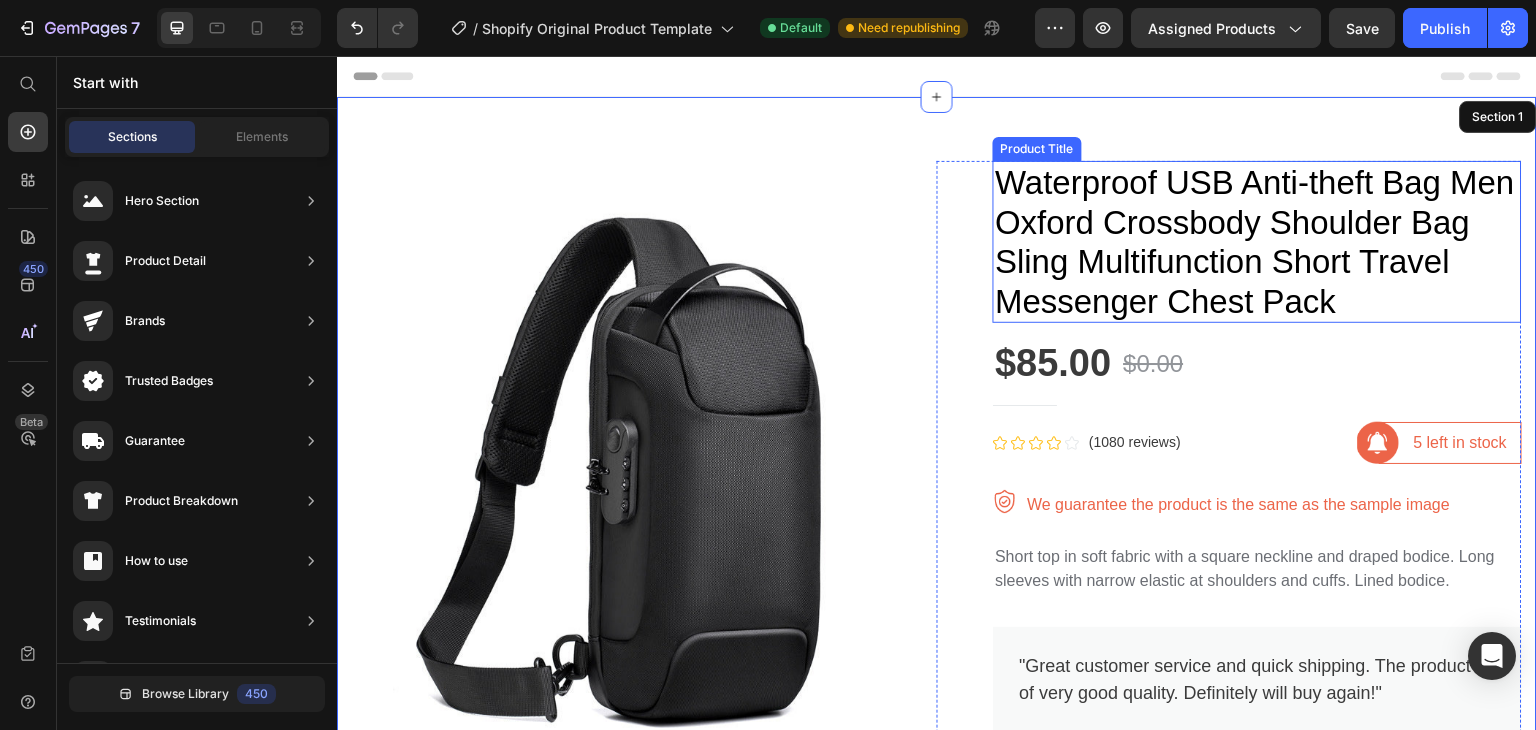 scroll, scrollTop: 100, scrollLeft: 0, axis: vertical 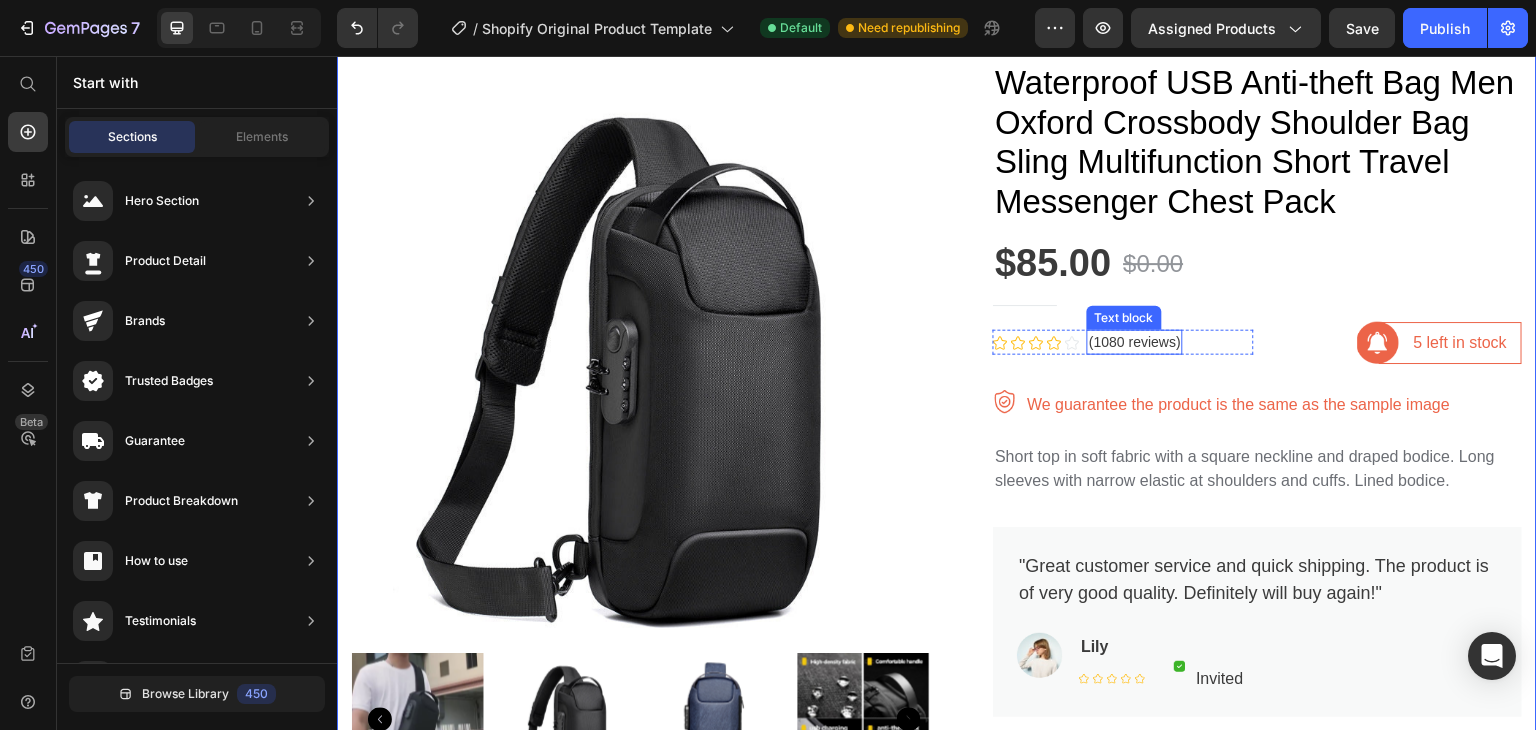 click on "(1080 reviews)" at bounding box center [1135, 342] 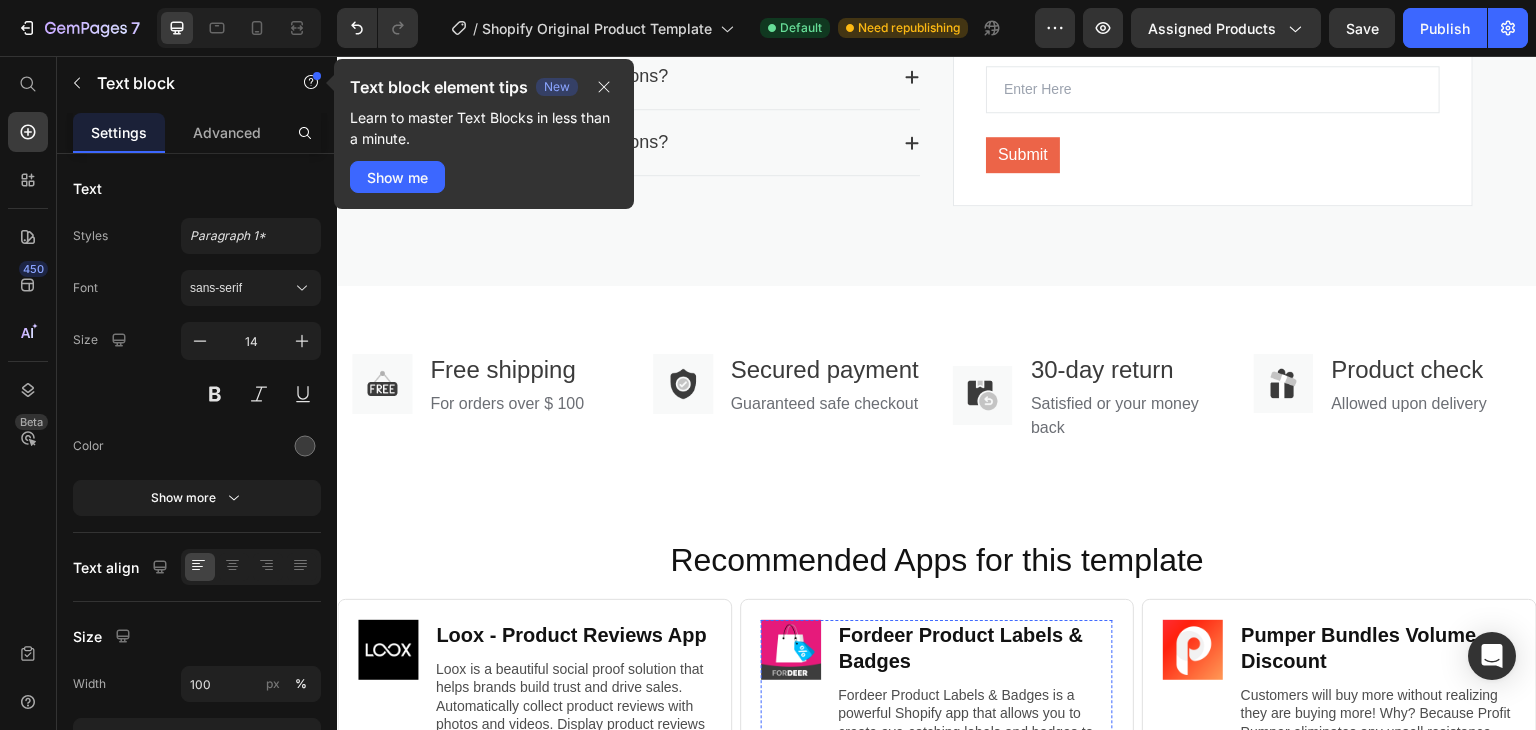 scroll, scrollTop: 3272, scrollLeft: 0, axis: vertical 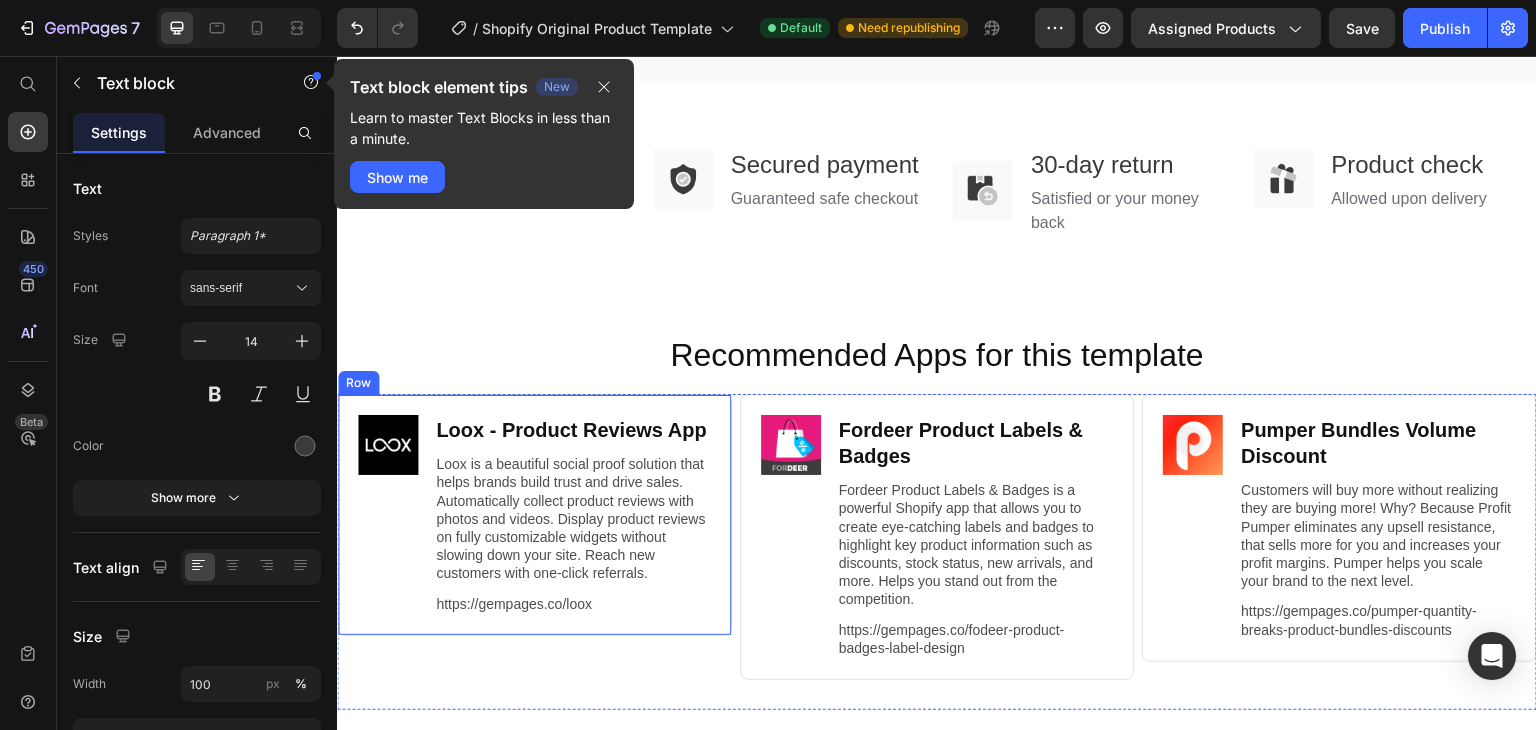 click on "Recommended Apps for this template" at bounding box center (937, 356) 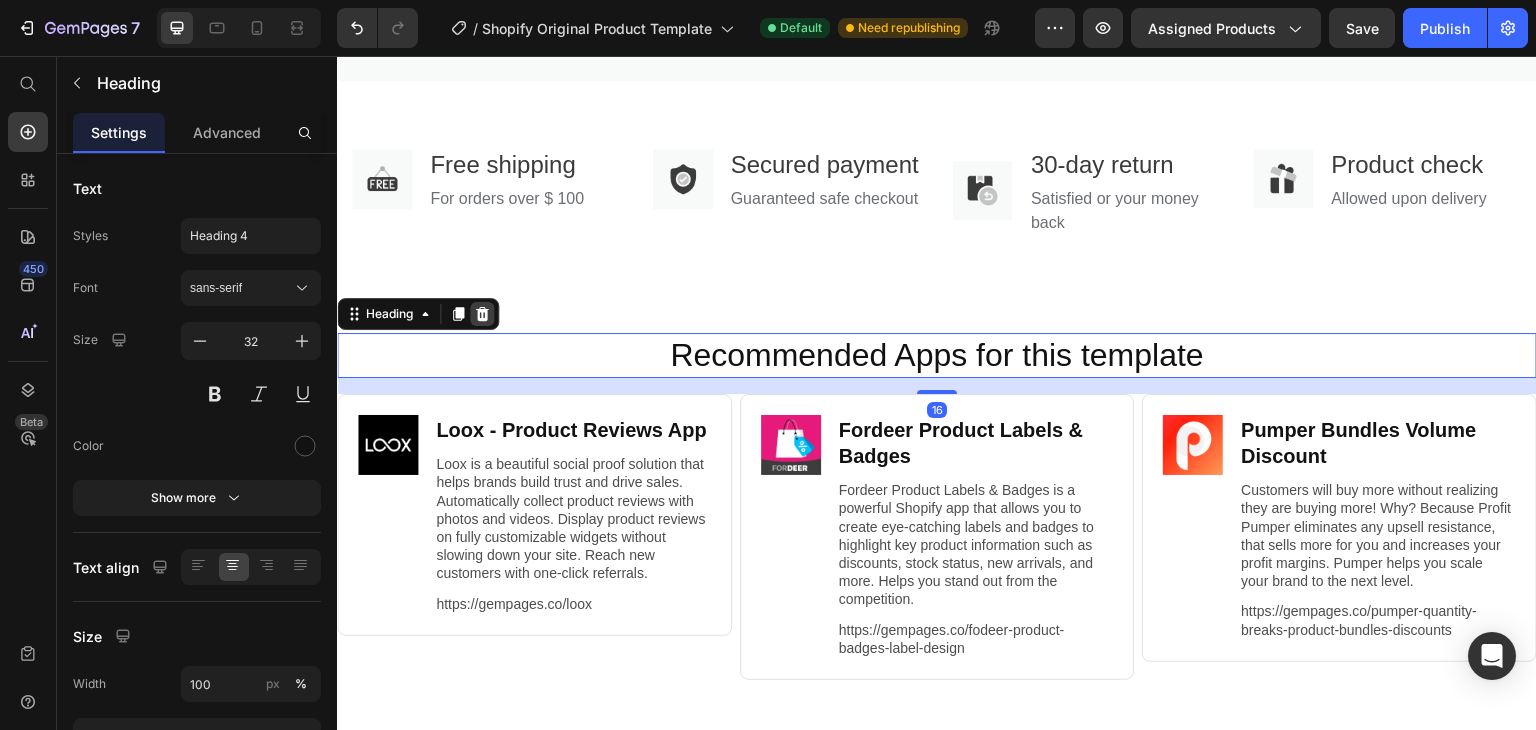 click 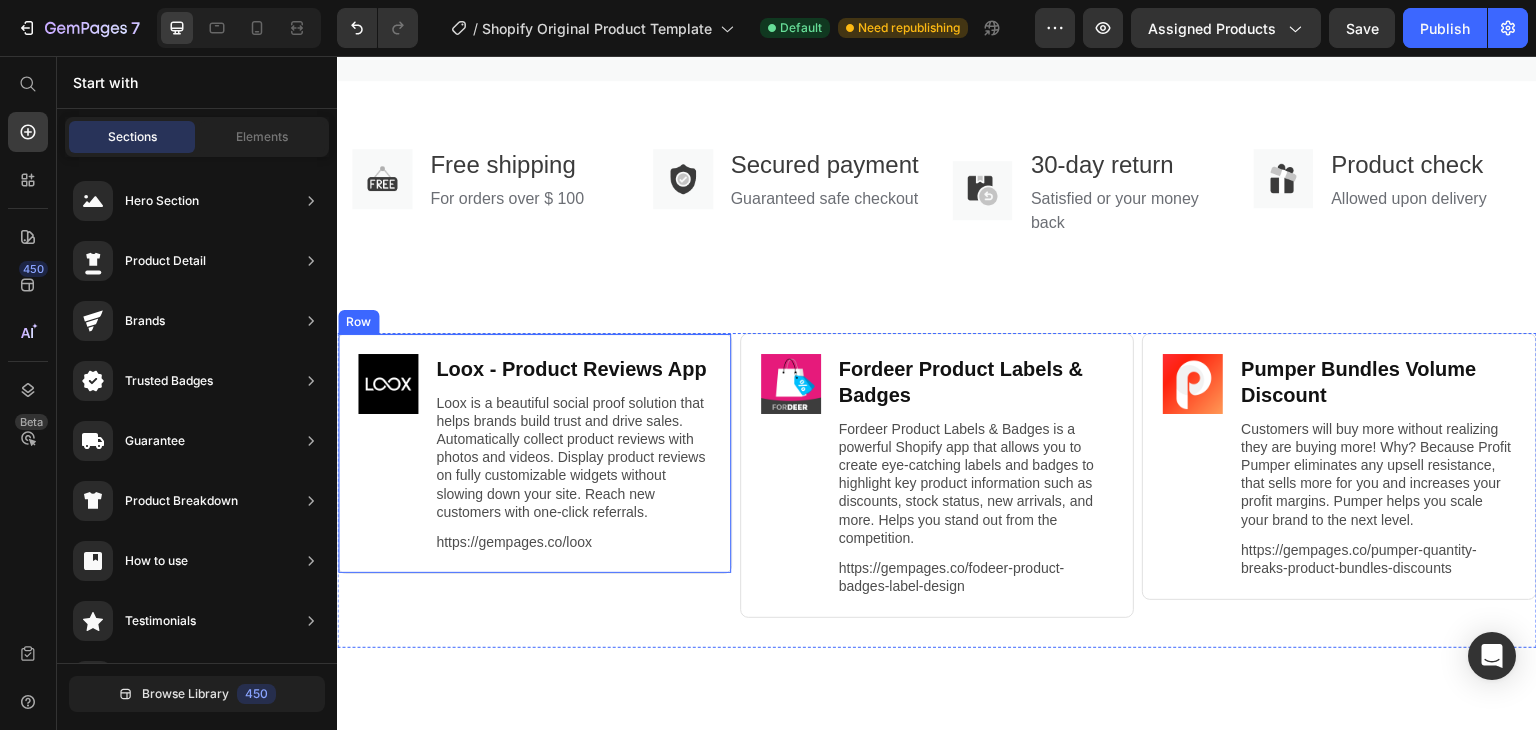 click on "Image Loox ‑ Product Reviews App Heading Loox is a beautiful social proof solution that helps brands build trust and drive sales. Automatically collect product reviews with photos and videos. Display product reviews on fully customizable widgets without slowing down your site. Reach new customers with one-click referrals. Text Block https://gempages.co/loox Text Block Row Row" at bounding box center [534, 454] 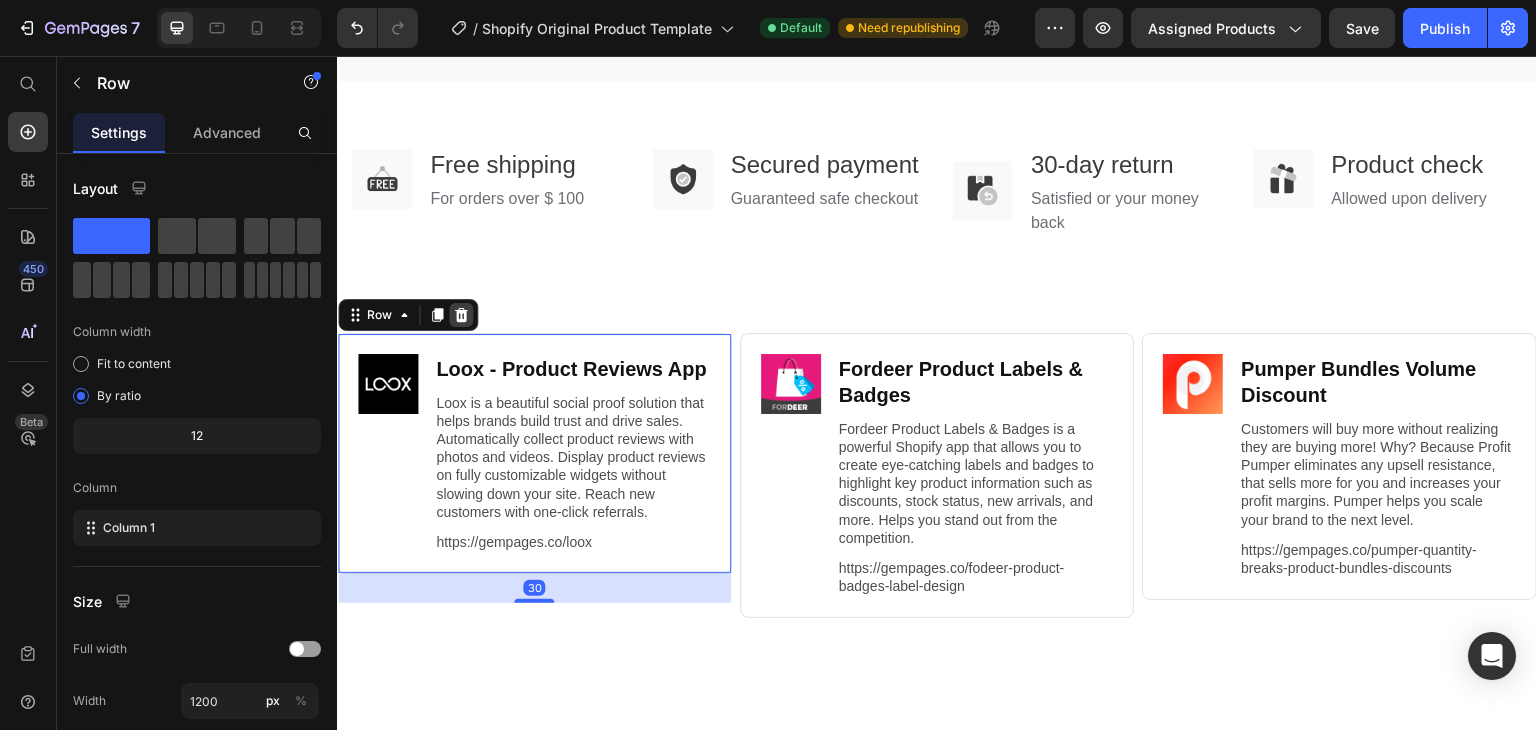click at bounding box center [461, 315] 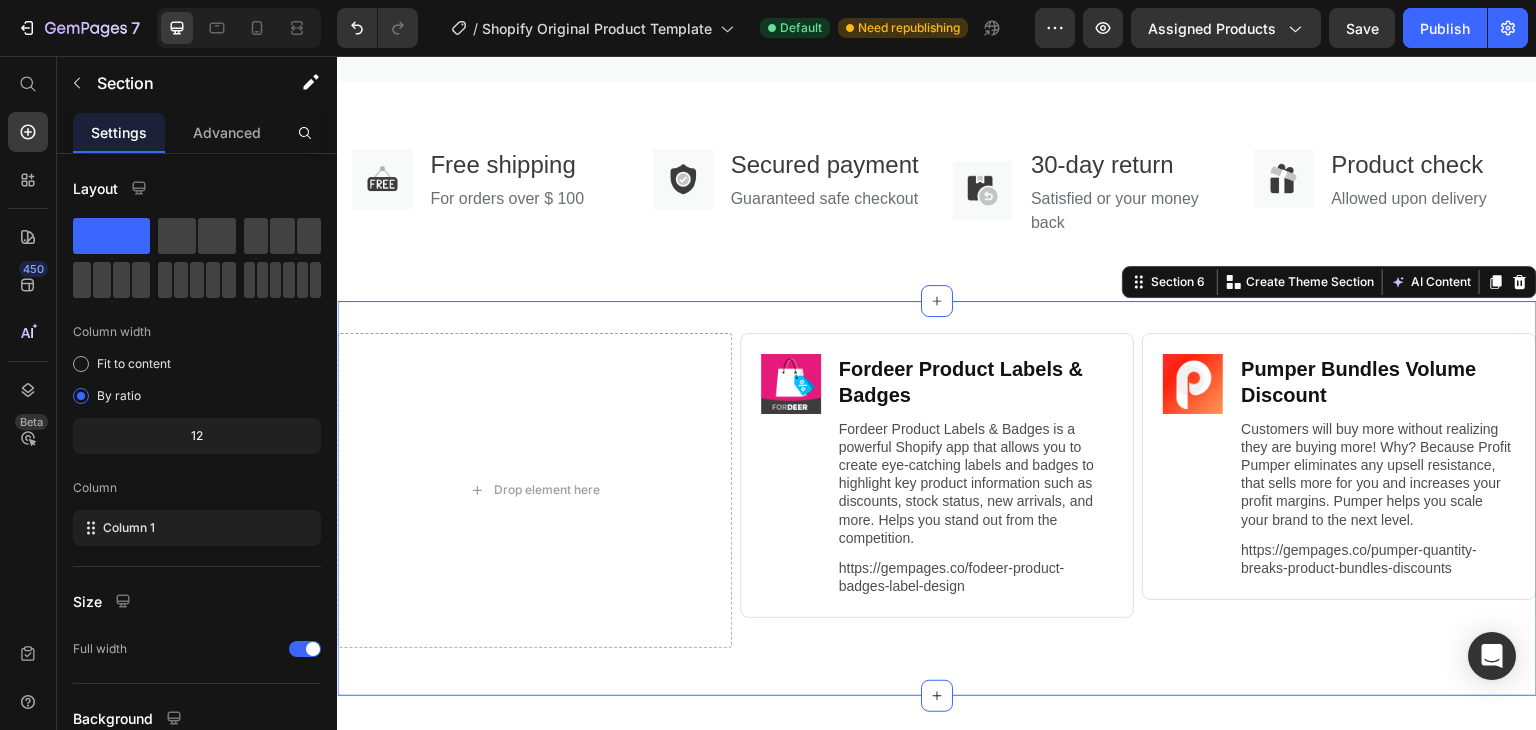 click on "Drop element here Image Fordeer Product Labels & Badges Heading Fordeer Product Labels & Badges is a powerful Shopify app that allows you to create eye-catching labels and badges to highlight key product information such as discounts, stock status, new arrivals, and more. Helps you stand out from the competition. Text Block https://gempages.co/fodeer-product-badges-label-design Text Block Row Row Image Pumper Bundles Volume Discount Heading Customers will buy more without realizing they are buying more! Why? Because Profit Pumper eliminates any upsell resistance, that sells more for you and increases your profit margins. Pumper helps you scale your brand to the next level. Text Block https://gempages.co/pumper-quantity-breaks-product-bundles-discounts Text Block Row Row Row Section 6   You can create reusable sections Create Theme Section AI Content Write with GemAI What would you like to describe here? Tone and Voice Persuasive Product Getting products... Show more Generate" at bounding box center (937, 499) 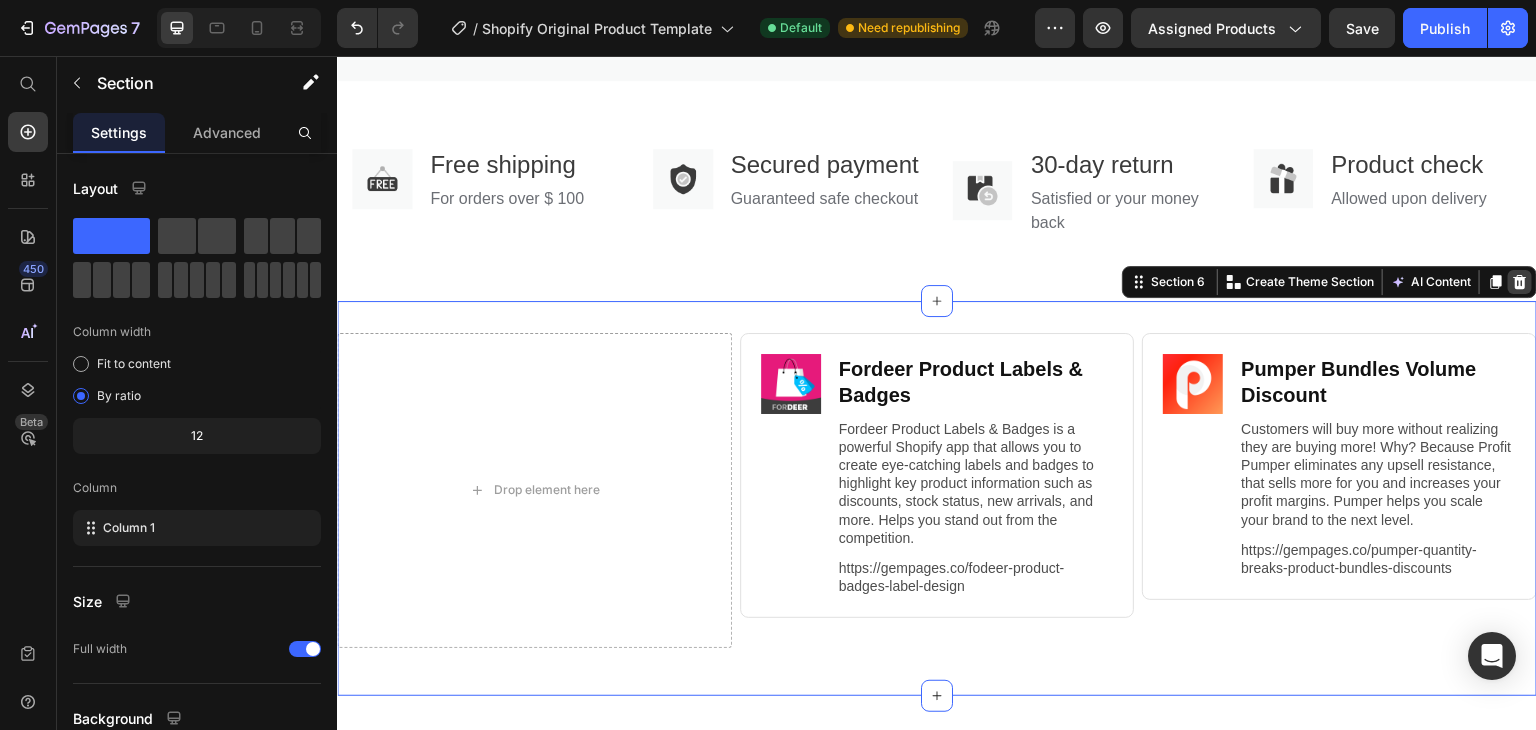 click 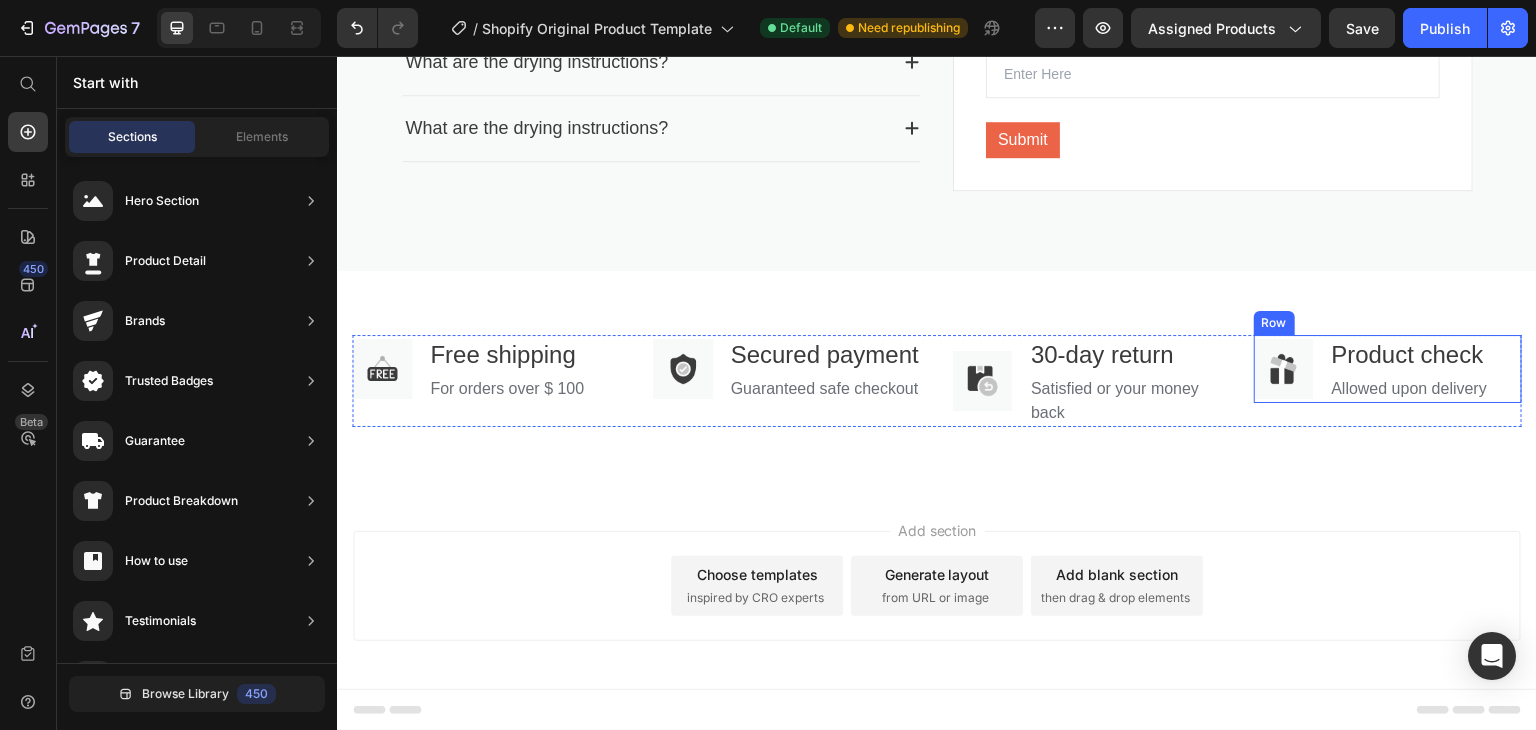 scroll, scrollTop: 3116, scrollLeft: 0, axis: vertical 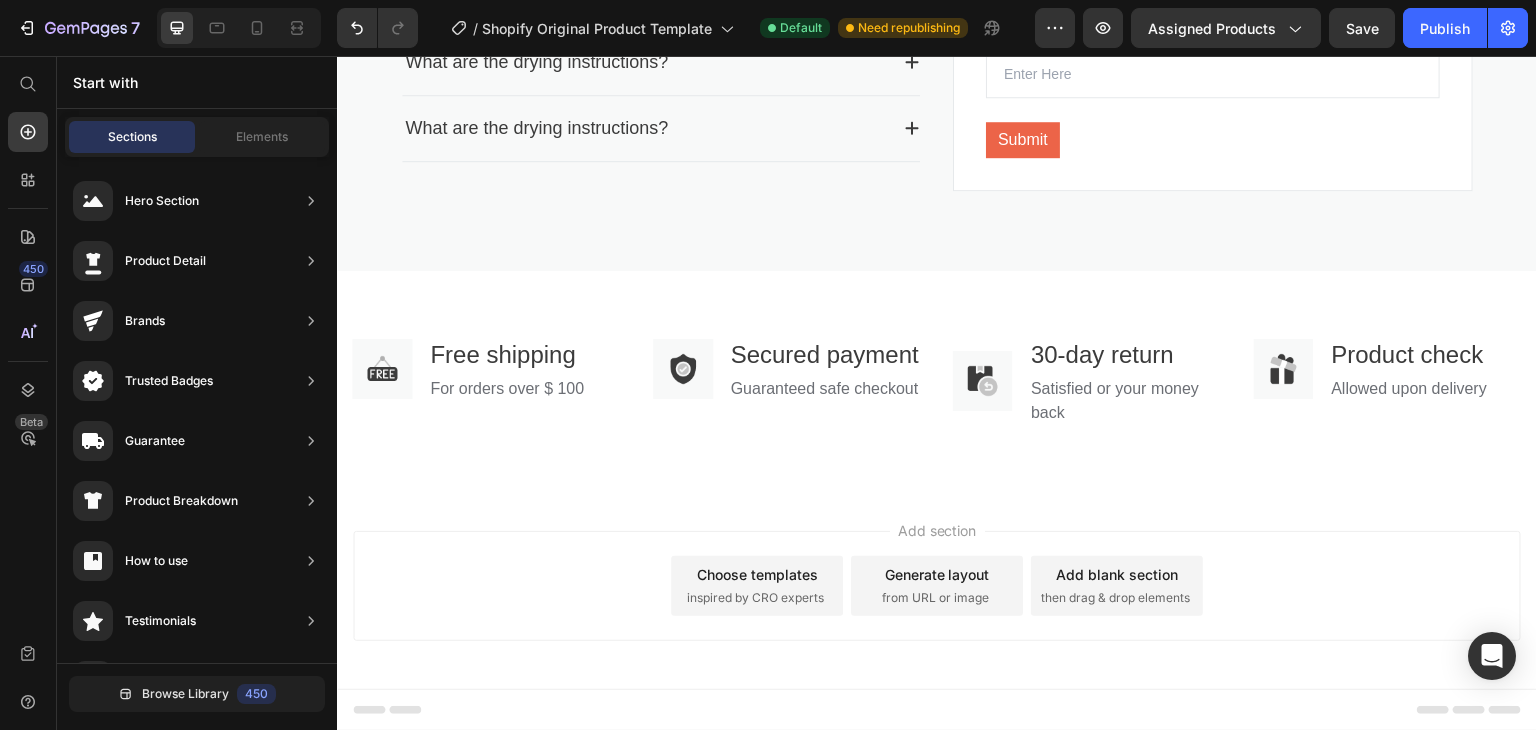 click on "Add section Choose templates inspired by CRO experts Generate layout from URL or image Add blank section then drag & drop elements" at bounding box center (937, 590) 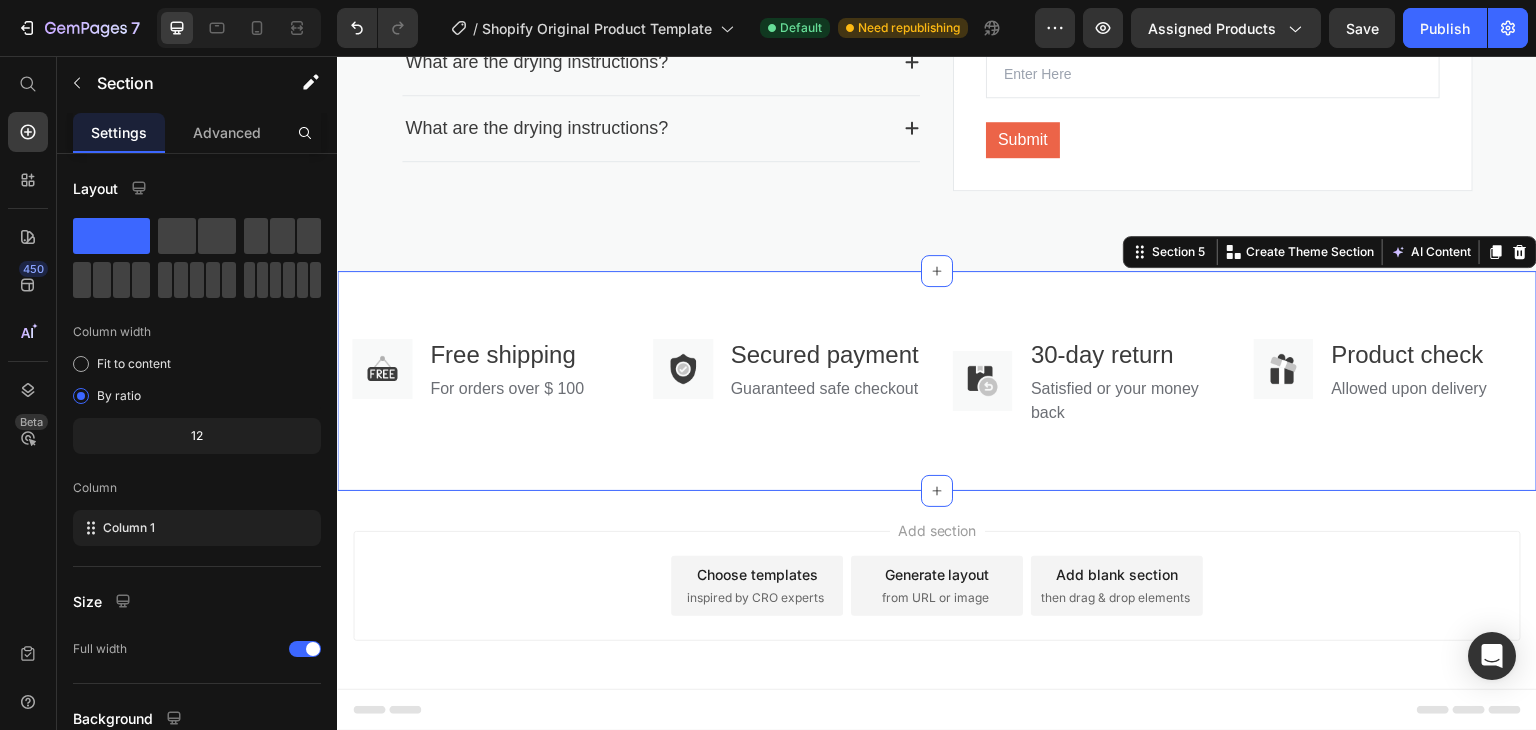 click on "Image Free shipping Text block For orders over $ 100 Text block Row Image Secured payment Text block Guaranteed safe checkout Text block Row Image 30-day return Text block Satisfied or your money back Text block Row Image Product check Text block Allowed upon delivery Text block Row Row Section 5   You can create reusable sections Create Theme Section AI Content Write with GemAI What would you like to describe here? Tone and Voice Persuasive Product Waterproof USB Anti-theft Bag Men Oxford Crossbody Shoulder Bag Sling Multifunction Short Travel Messenger Chest Pack Show more Generate" at bounding box center [937, 381] 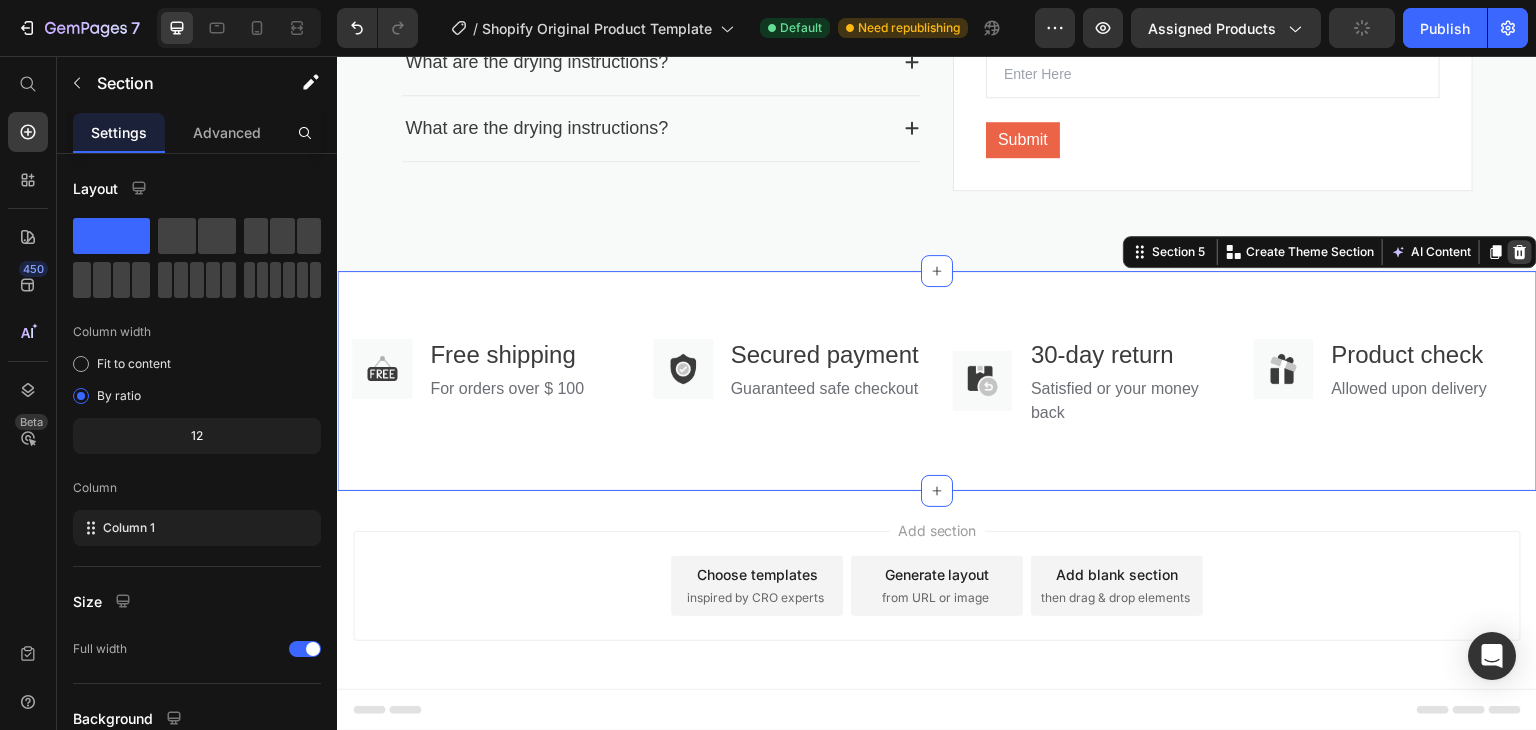 click 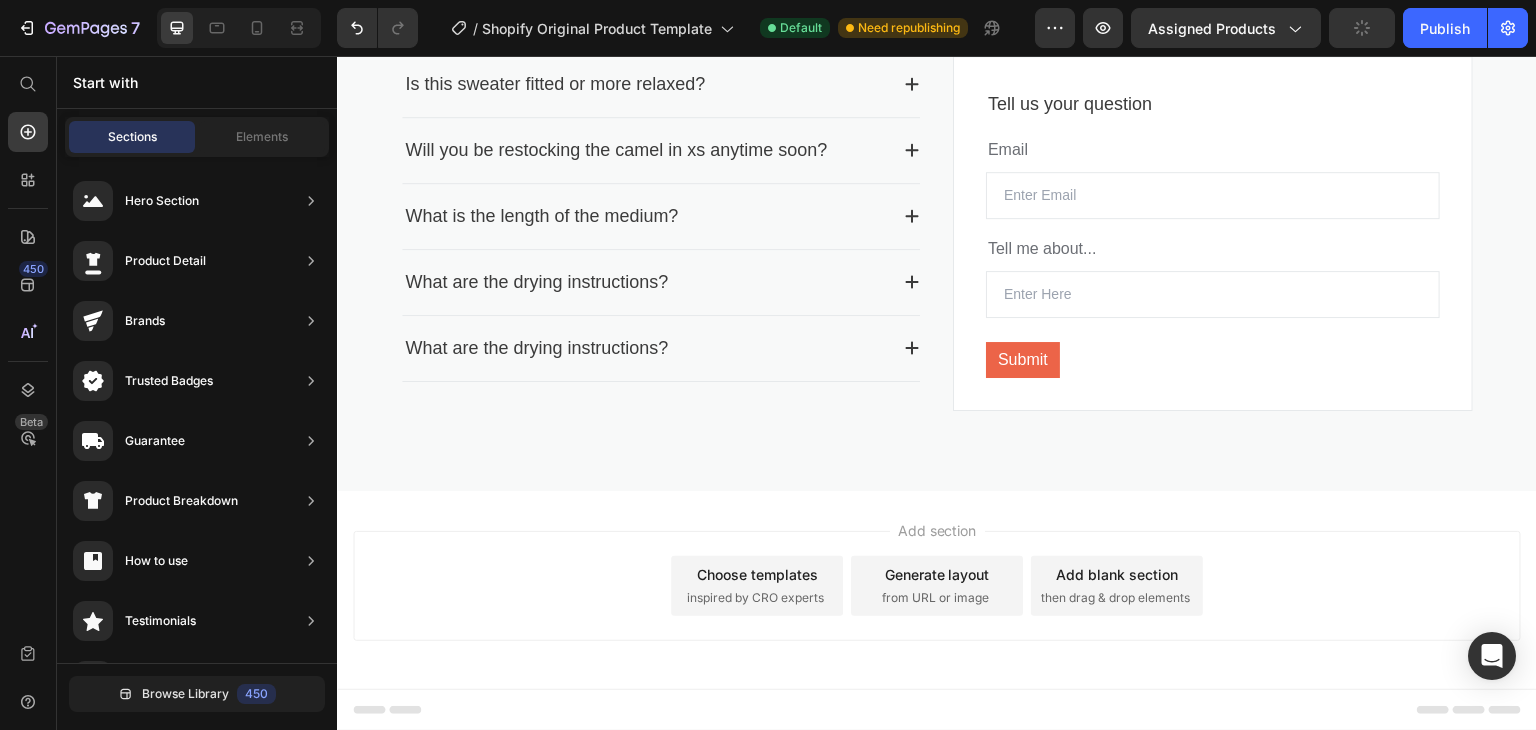 scroll, scrollTop: 2860, scrollLeft: 0, axis: vertical 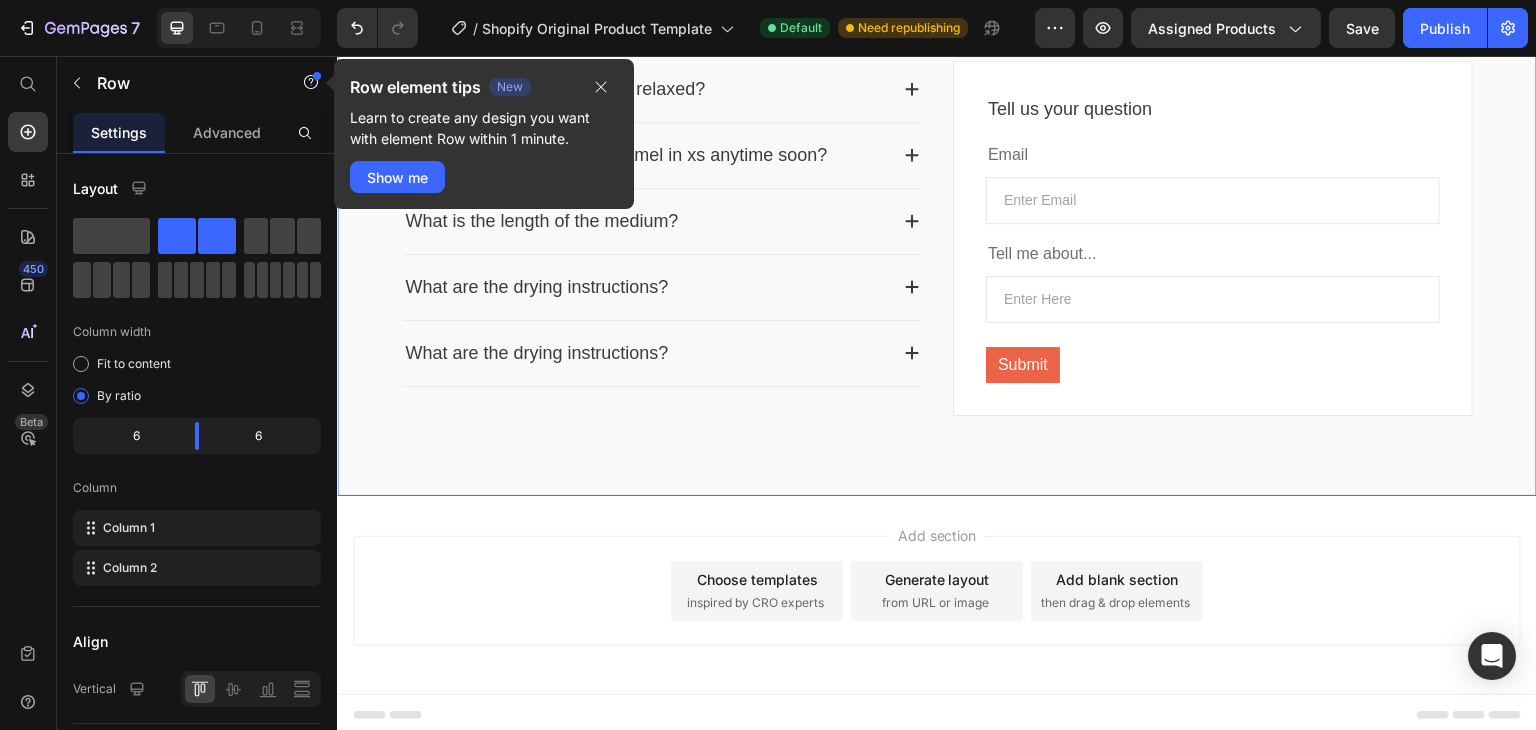 click on "Accordion Image (808) [PHONE] Text block Row Contact our hotline to have your questions answered immediately  Text block Tell us your question Text block Email Text block Email Field Tell me about... Text block Text Field Submit Submit Button Contact Form Row Row Row 0" at bounding box center [937, 200] 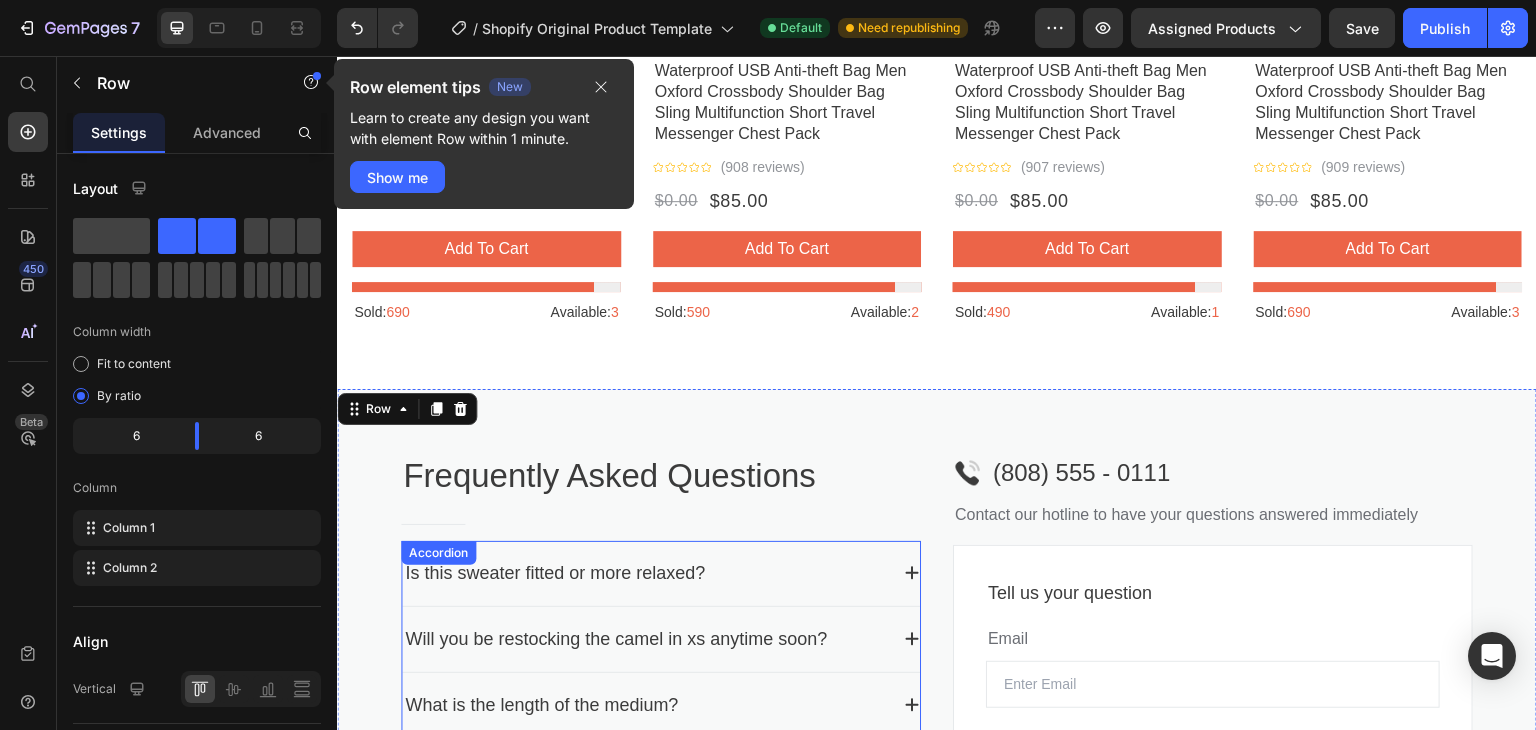 scroll, scrollTop: 2360, scrollLeft: 0, axis: vertical 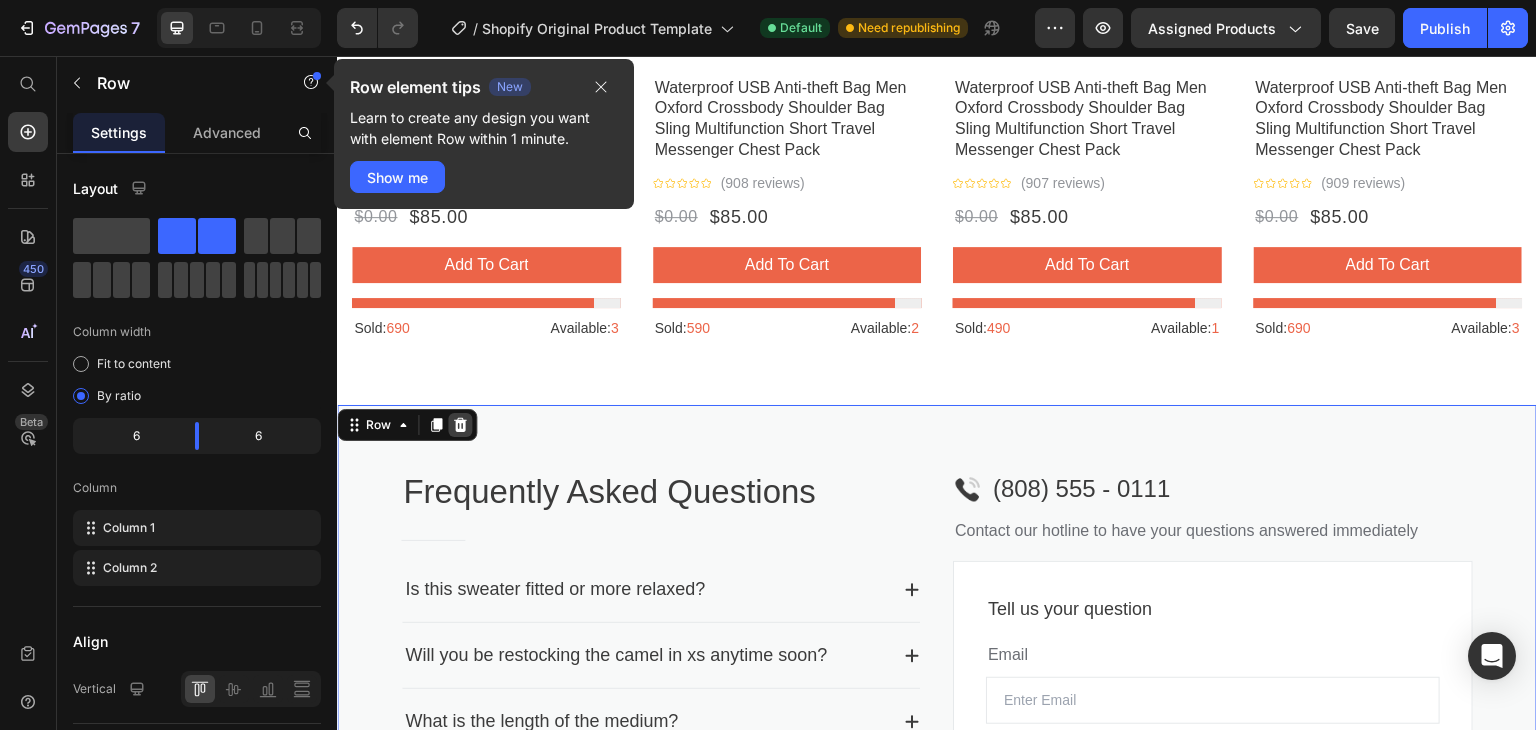 click 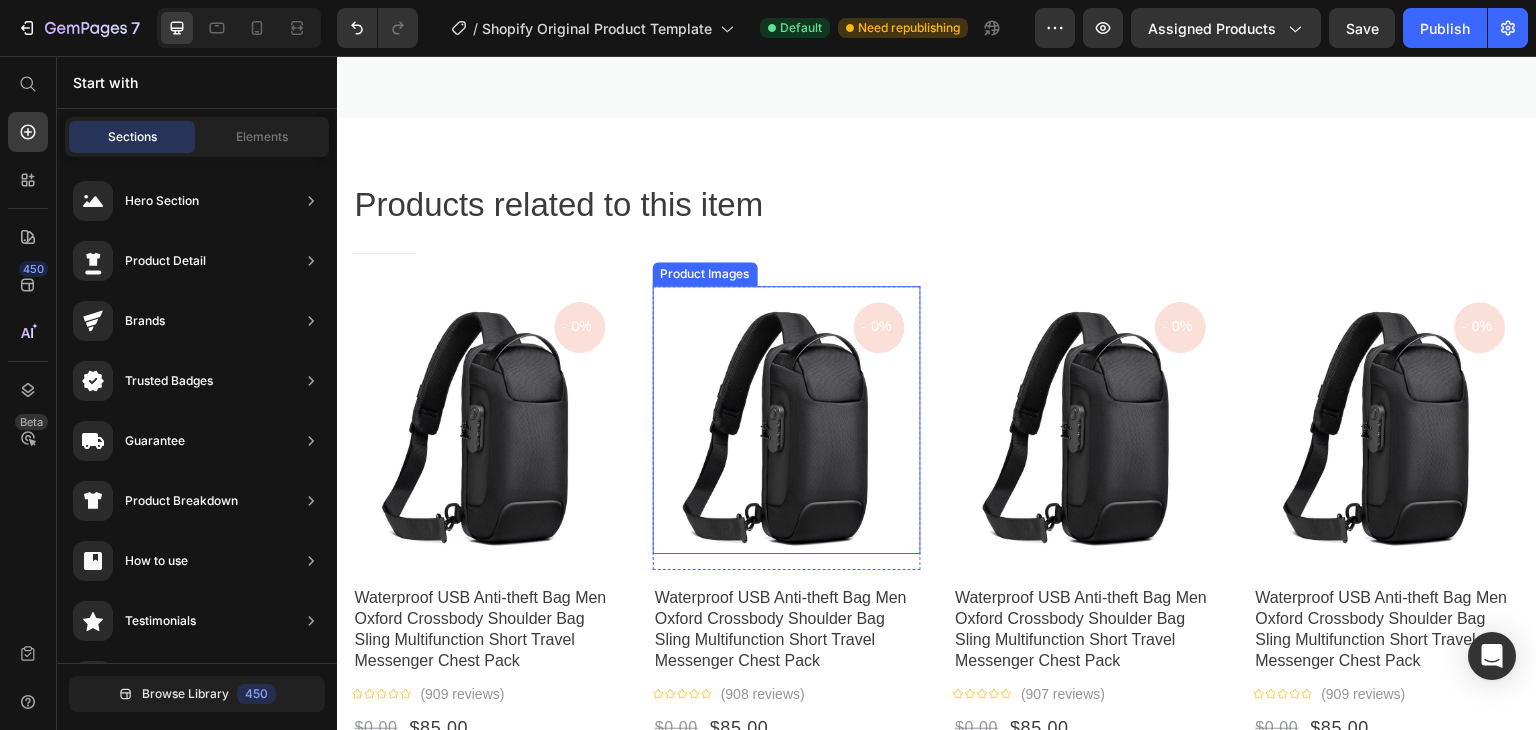 scroll, scrollTop: 1830, scrollLeft: 0, axis: vertical 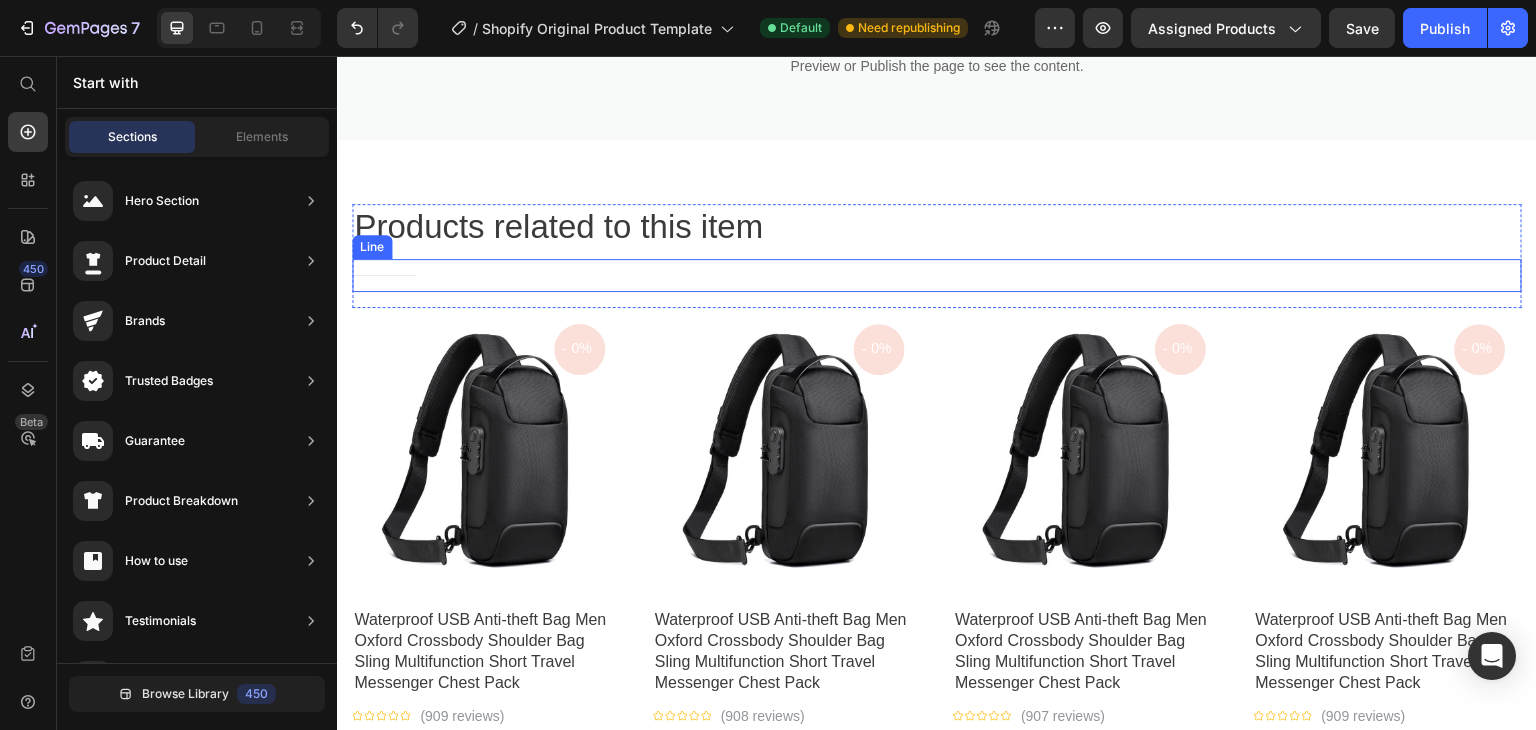 click on "Products related to this item" at bounding box center [937, 227] 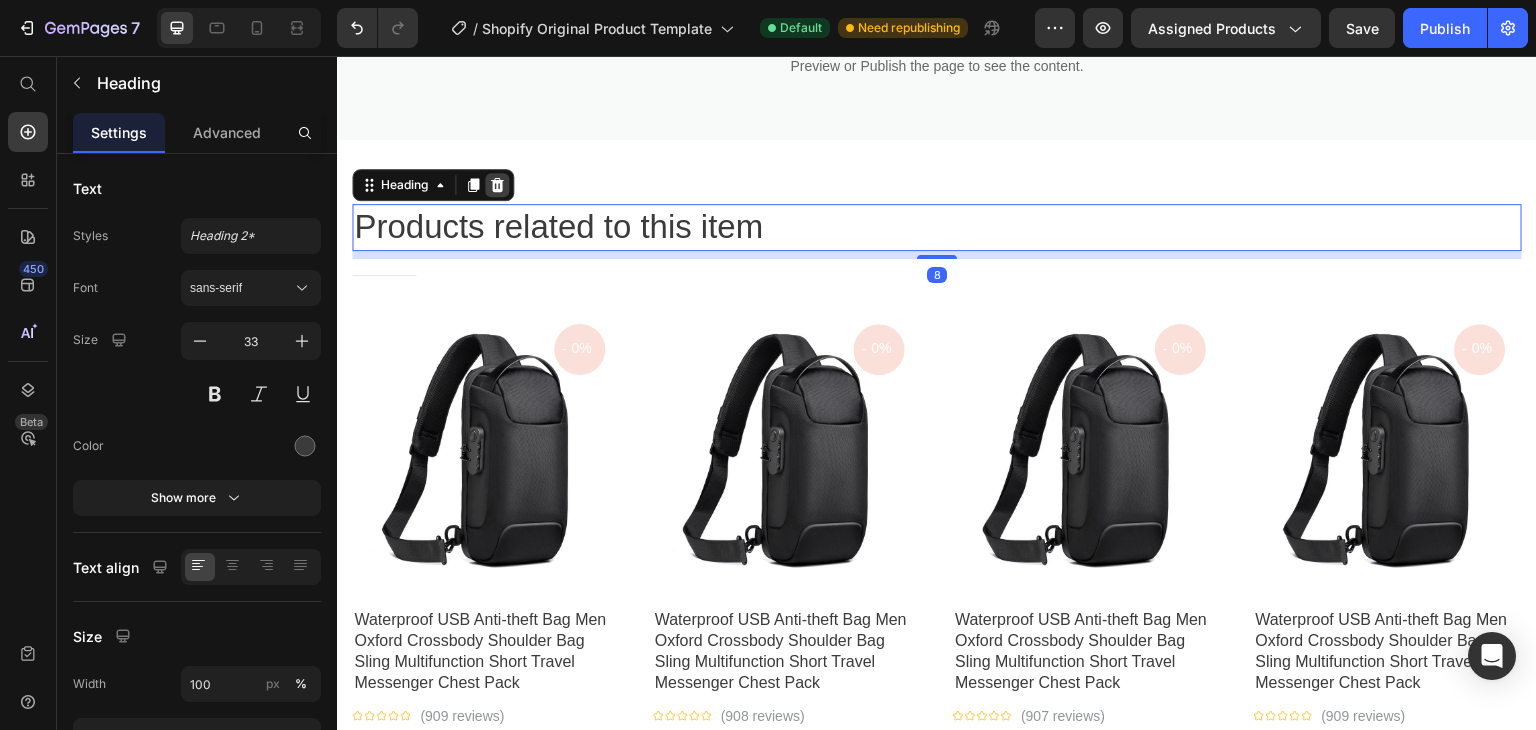 click 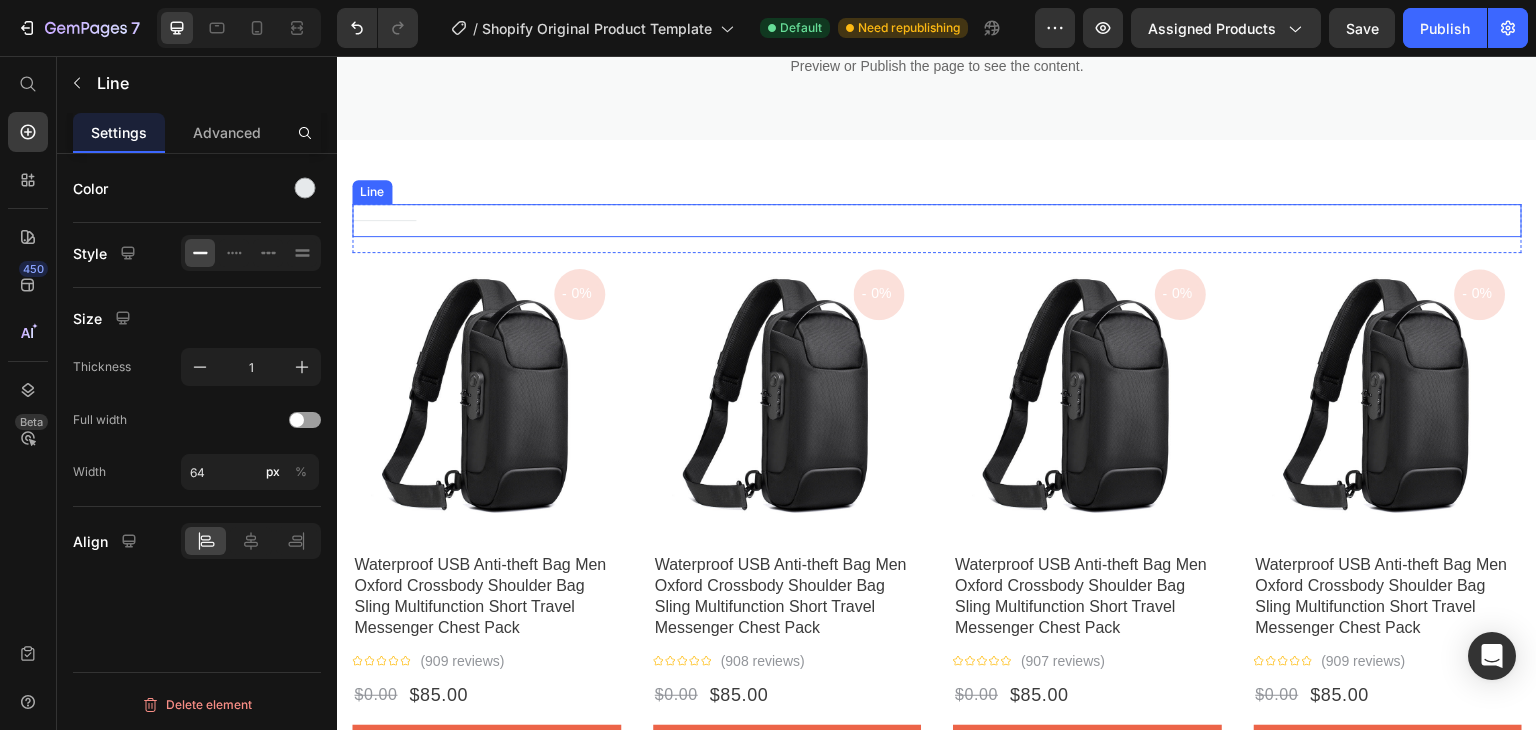 click on "Title Line" at bounding box center (937, 220) 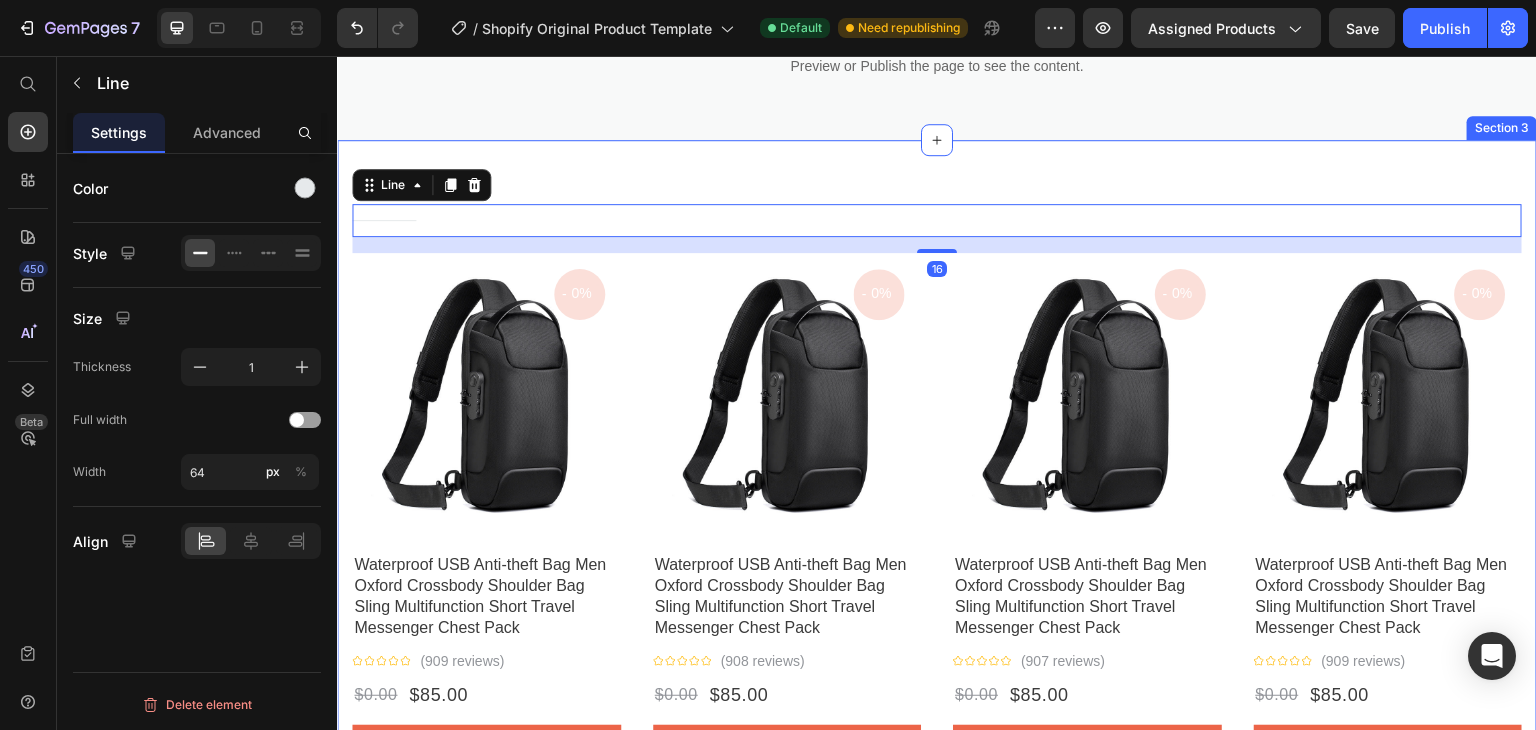 click on "Title Line   16 Row - 0% Product Tag Product Images Row Waterproof USB Anti-theft Bag Men Oxford Crossbody Shoulder Bag Sling Multifunction Short Travel Messenger Chest Pack Product Title
Icon
Icon
Icon
Icon
Icon Icon List Hoz (909 reviews) Text block Row $0.00 Product Price $85.00 Product Price Row add to cart Product Cart Button Product Stock Counter Sold:  690  Text block Available:  3 Text block Row Product - 0% Product Tag Product Images Row Waterproof USB Anti-theft Bag Men Oxford Crossbody Shoulder Bag Sling Multifunction Short Travel Messenger Chest Pack Product Title
Icon
Icon
Icon
Icon
Icon Icon List Hoz (908 reviews) Text block Row $0.00 Product Price $85.00 Product Price Row add to cart Product Cart Button Product Stock Counter Sold:  590 Text block Available:  2 Text block Row Product Row - 0% Product Tag Product Images Row" at bounding box center [937, 511] 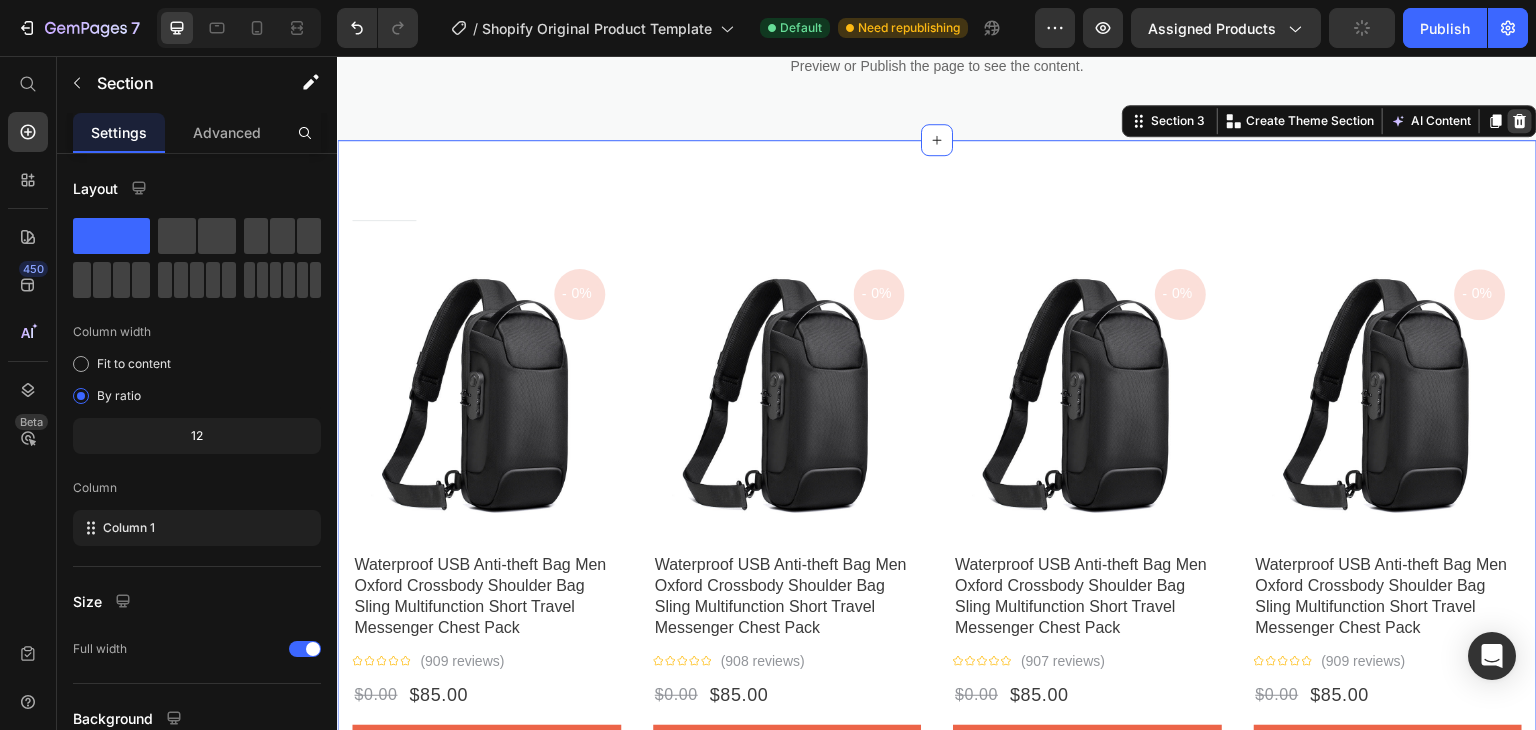 click 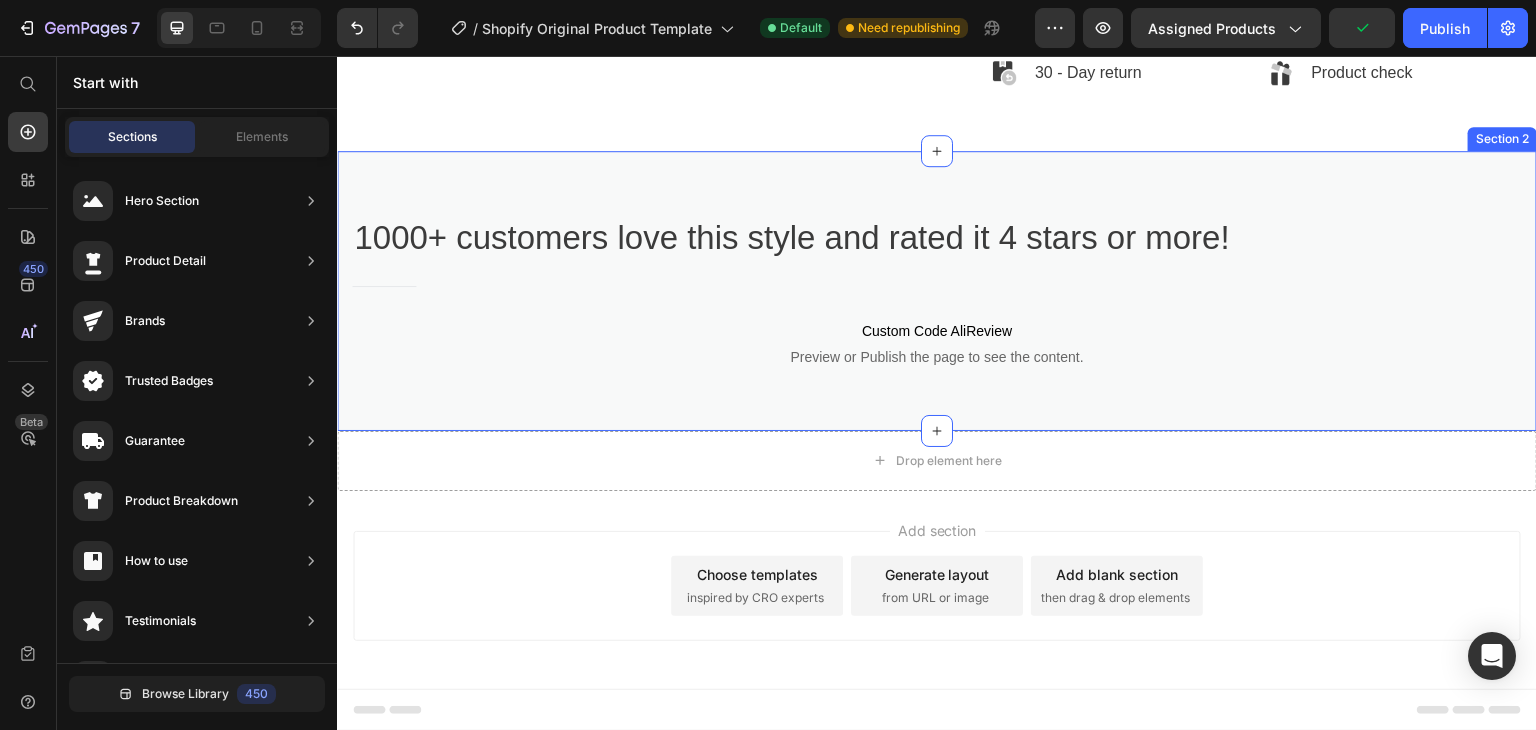 scroll, scrollTop: 1536, scrollLeft: 0, axis: vertical 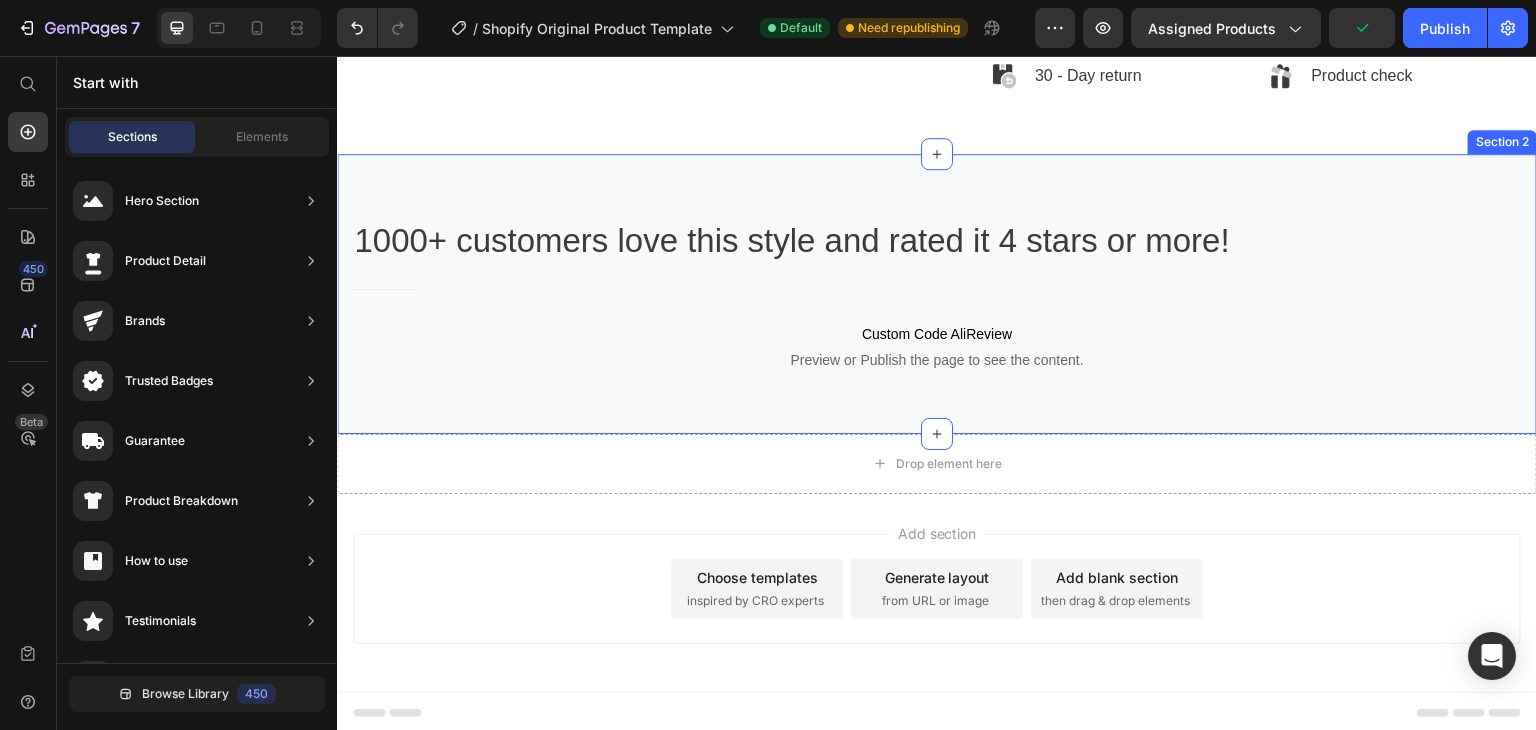 click on "1000+ customers love this style and rated it 4 stars or more! Heading                Title Line
Custom Code AliReview
Preview or Publish the page to see the content. Custom Code AliReview Row Section 2" at bounding box center [937, 294] 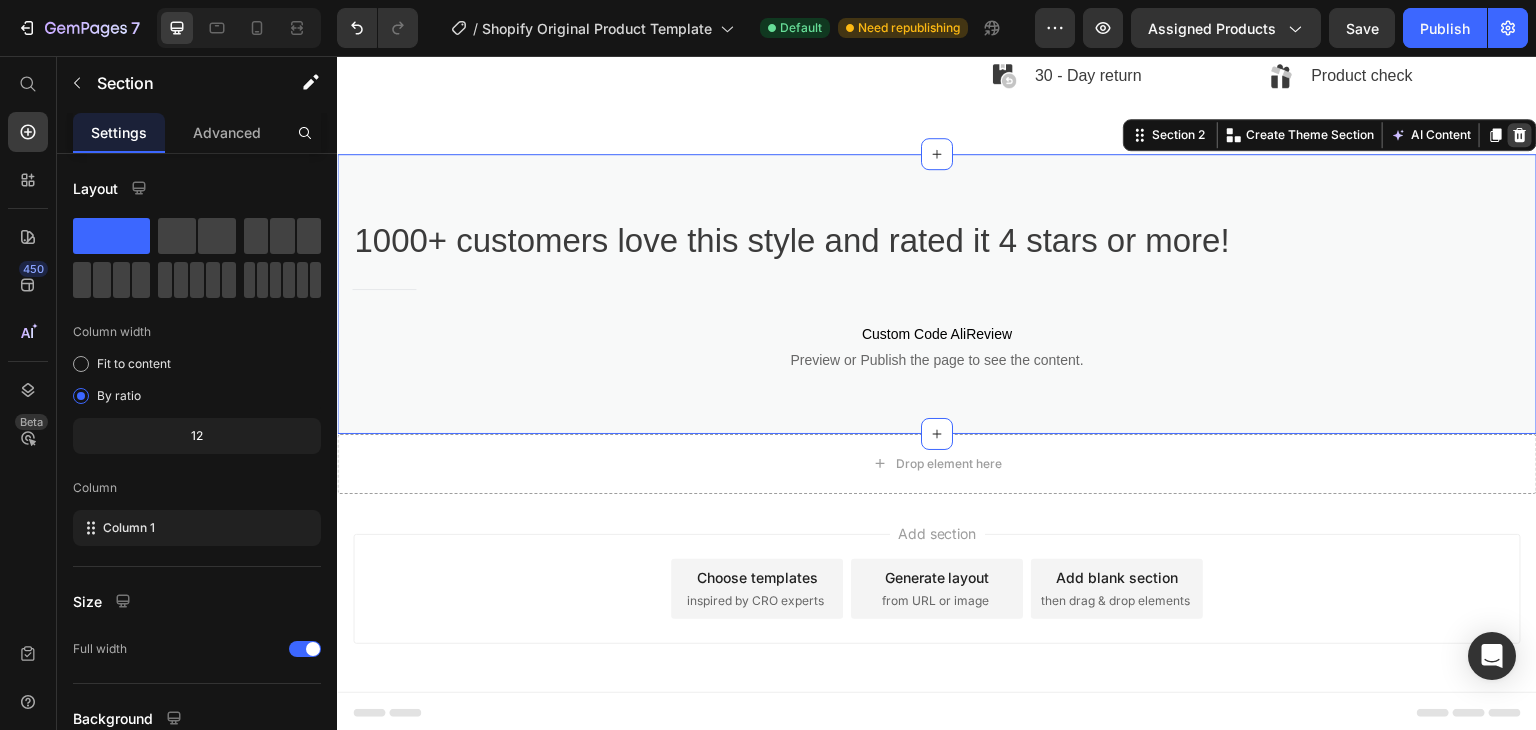click 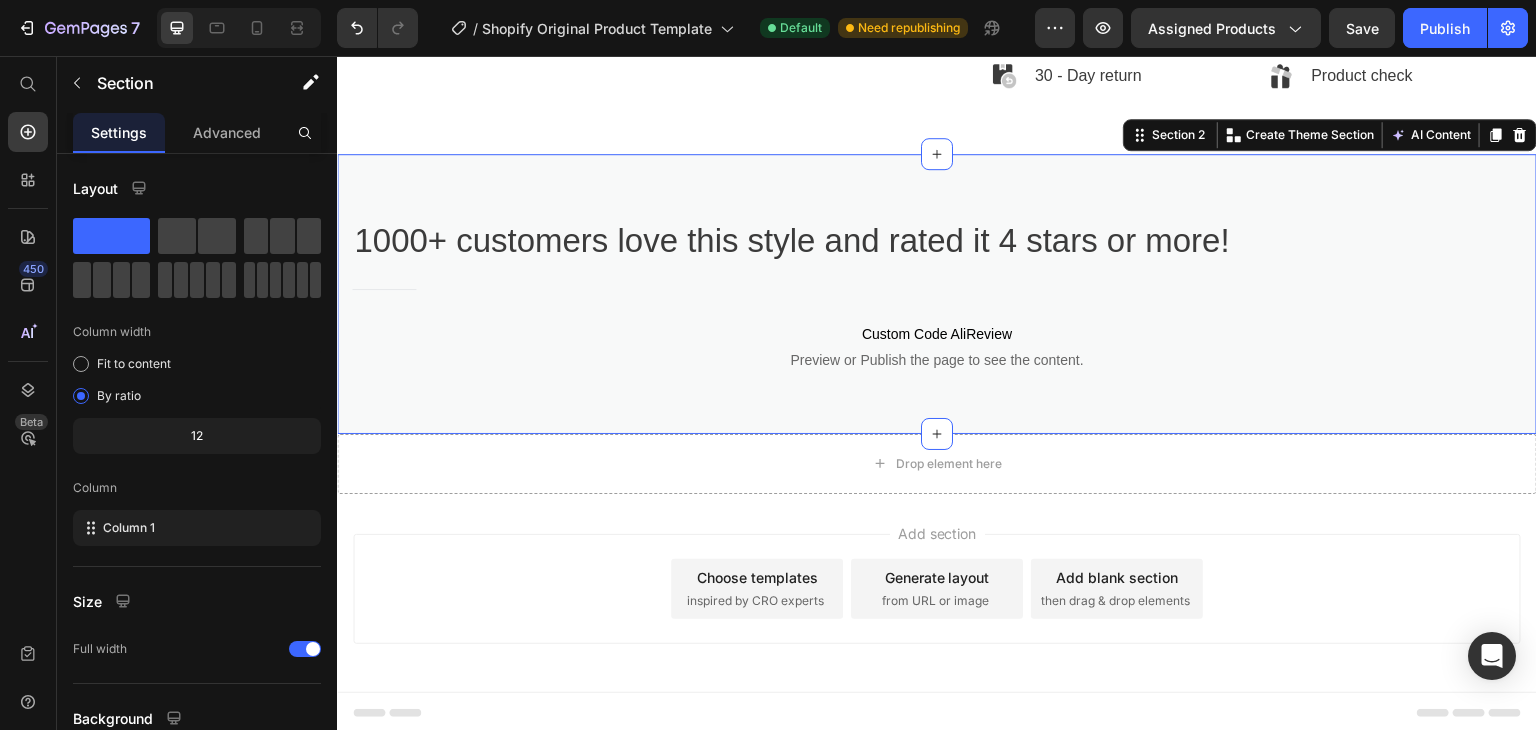 scroll, scrollTop: 1256, scrollLeft: 0, axis: vertical 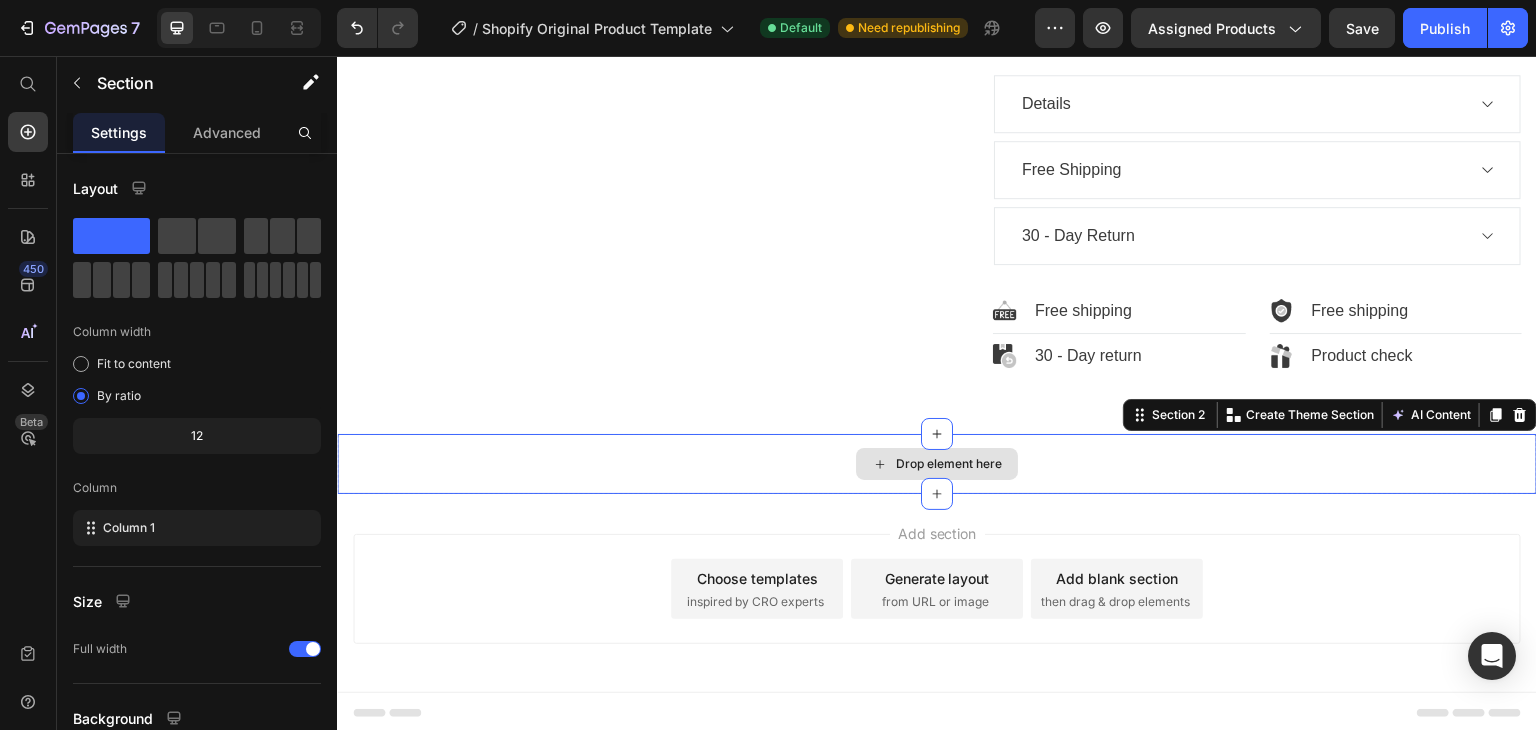 click on "Drop element here" at bounding box center [937, 464] 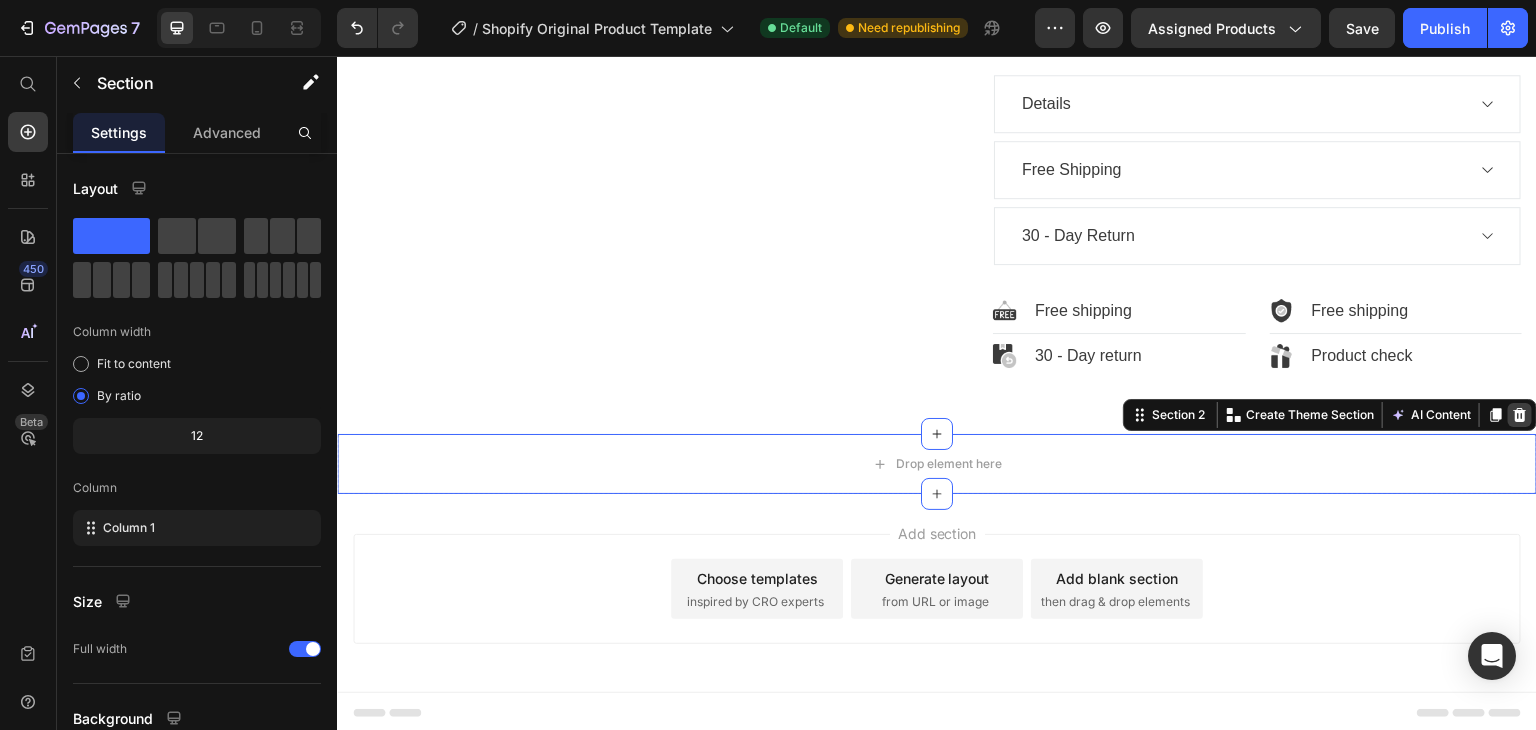 click at bounding box center [1520, 415] 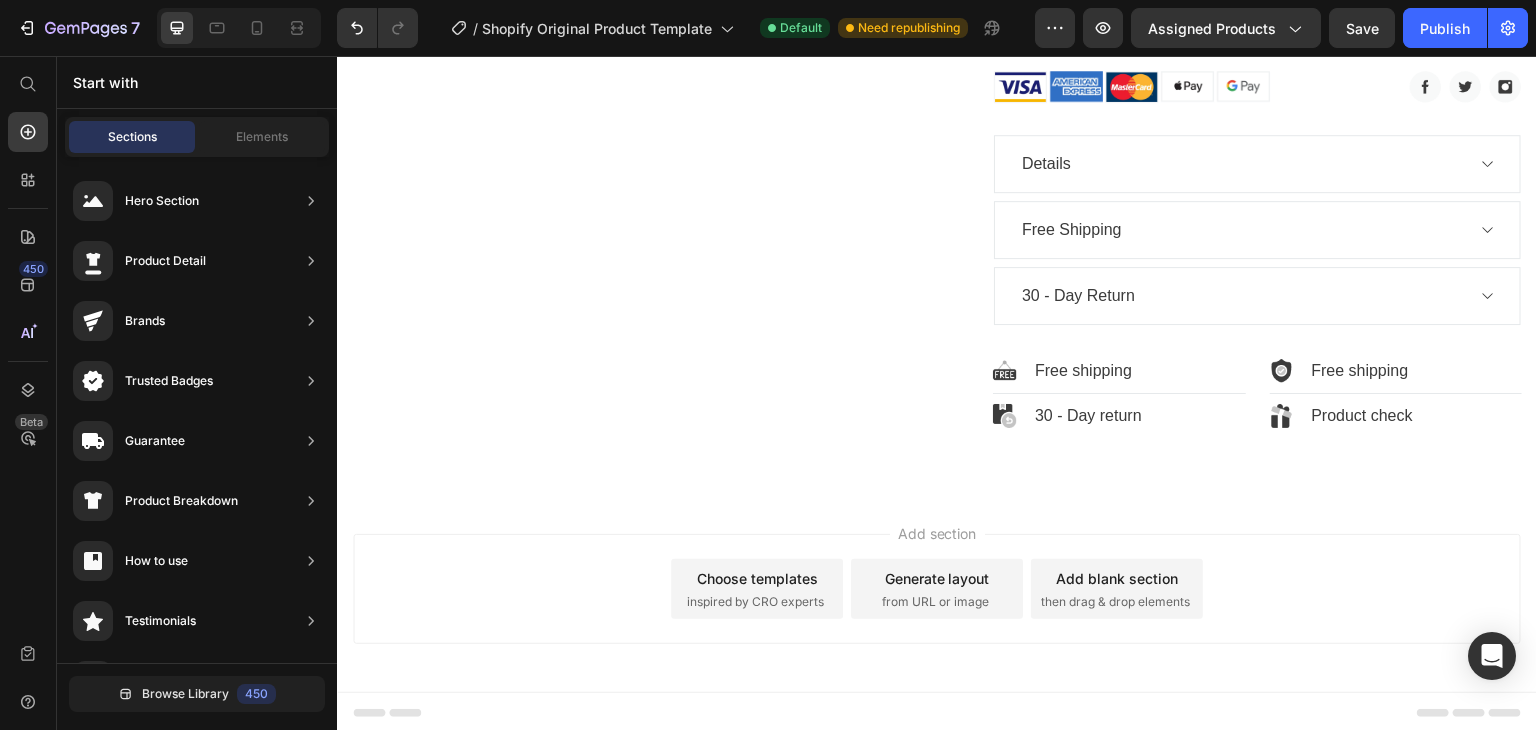 click on "Add section Choose templates inspired by CRO experts Generate layout from URL or image Add blank section then drag & drop elements" at bounding box center [937, 589] 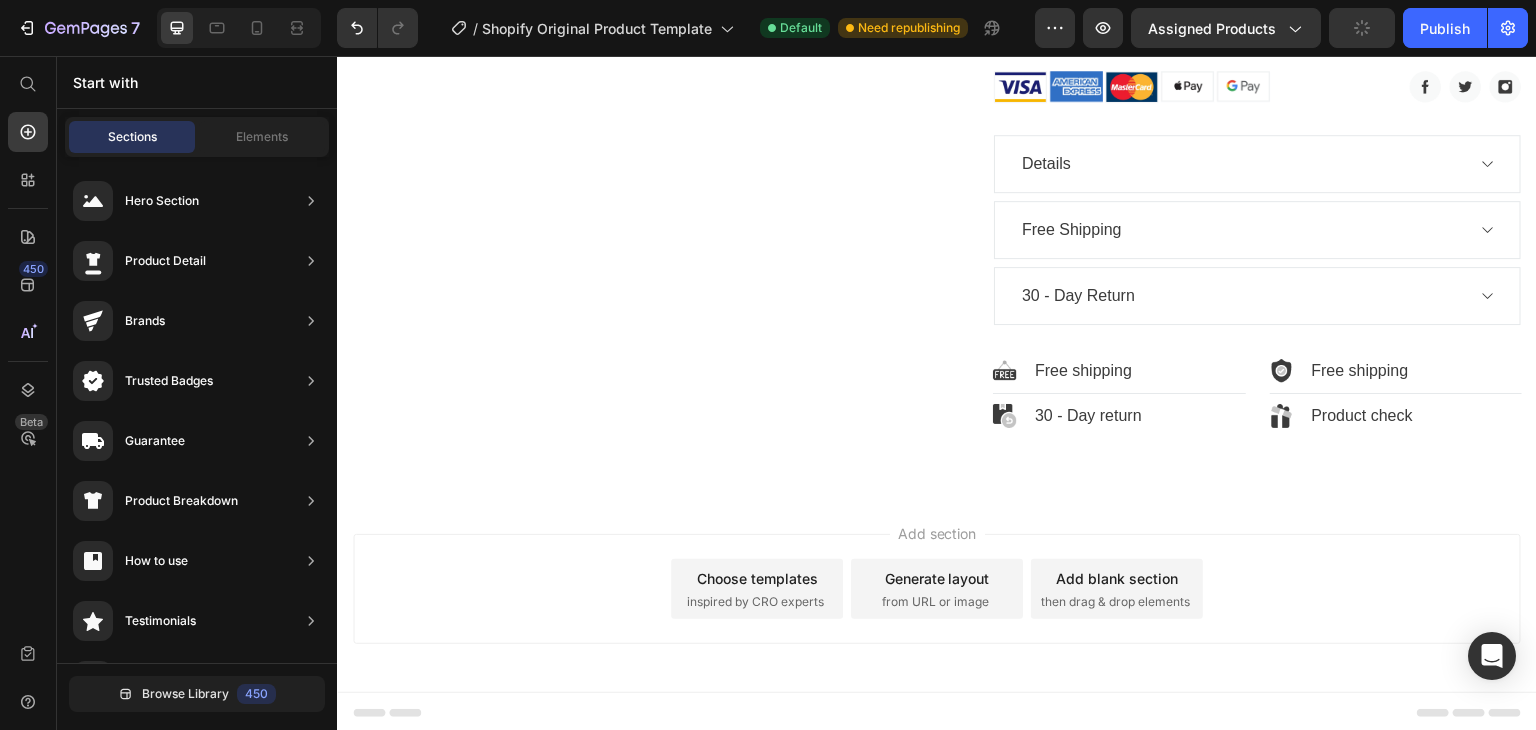 click on "Add section Choose templates inspired by CRO experts Generate layout from URL or image Add blank section then drag & drop elements" at bounding box center [937, 593] 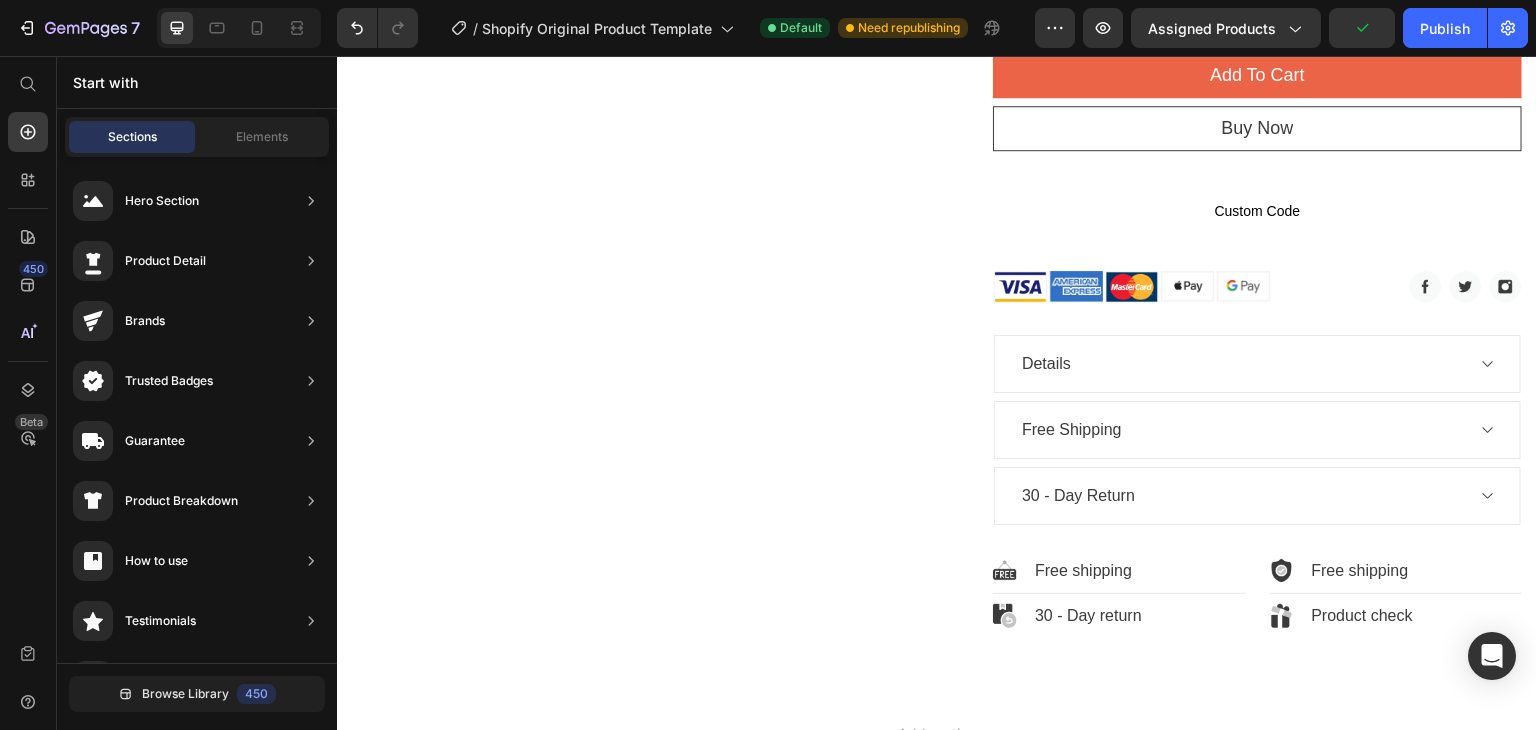 scroll, scrollTop: 1096, scrollLeft: 0, axis: vertical 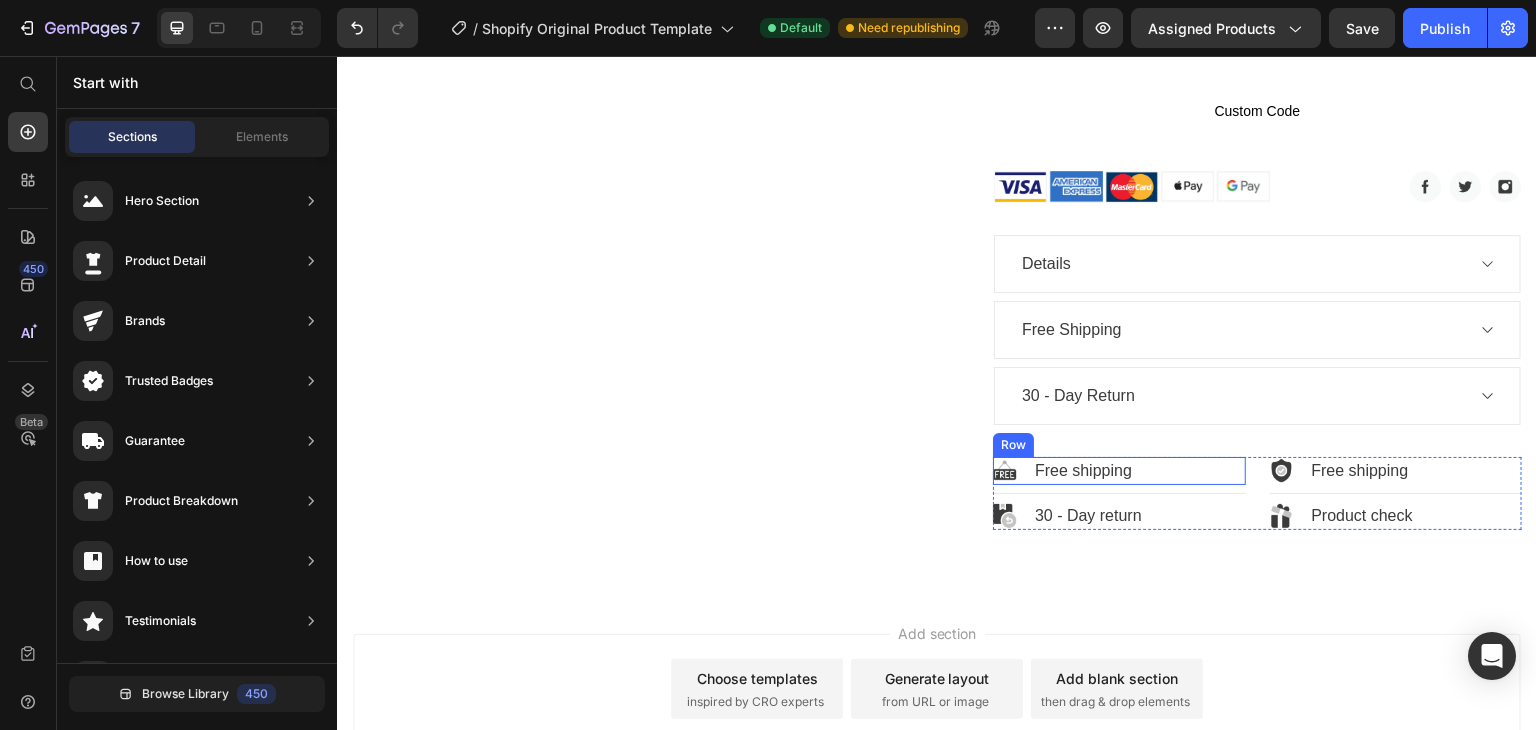 click on "Image Free shipping Text block Row" at bounding box center (1119, 471) 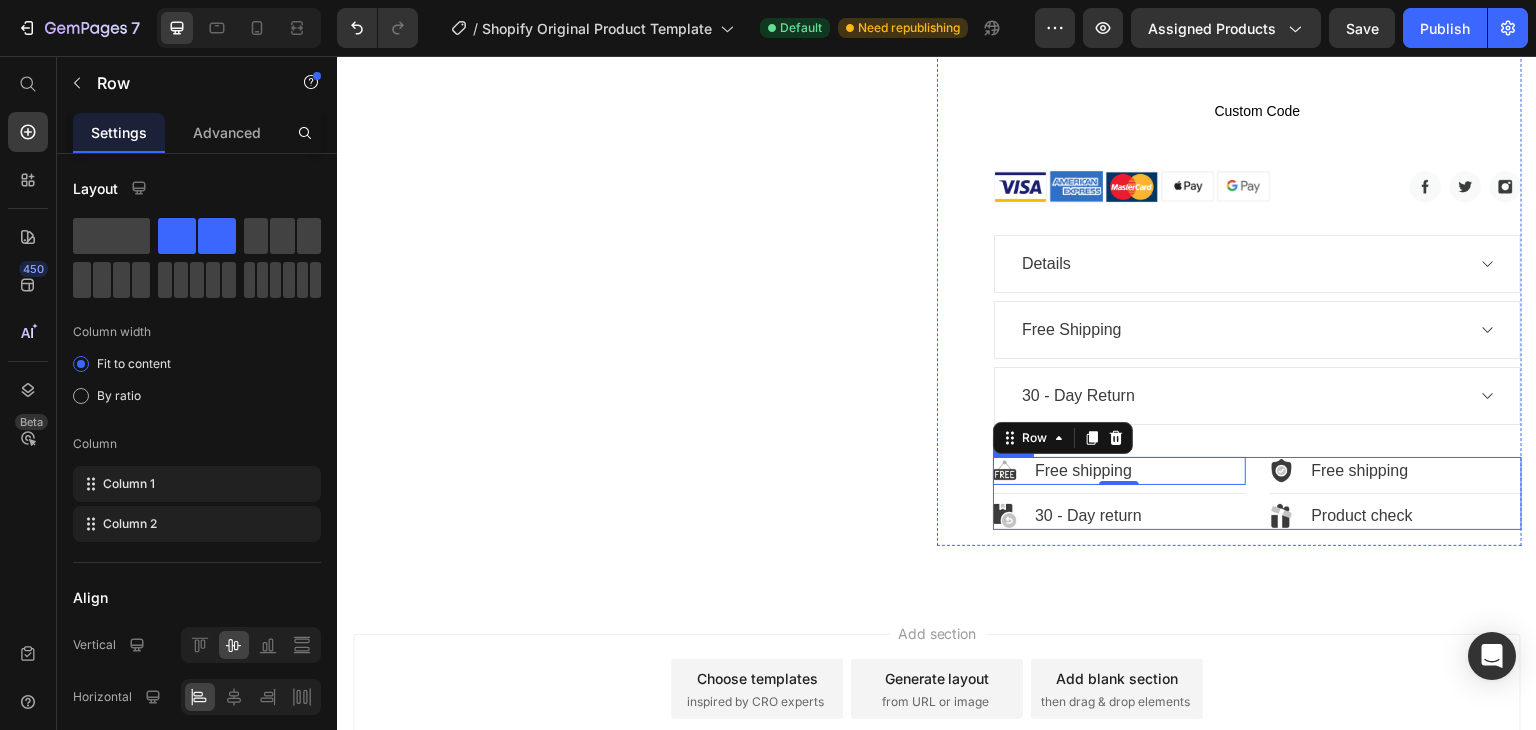 click on "Image Free shipping Text block Row   0                Title Line Image 30 - Day return Text block Row                Title Line Image Free shipping Text block Row                Title Line Image Product check  Text block Row Row" at bounding box center [1257, 493] 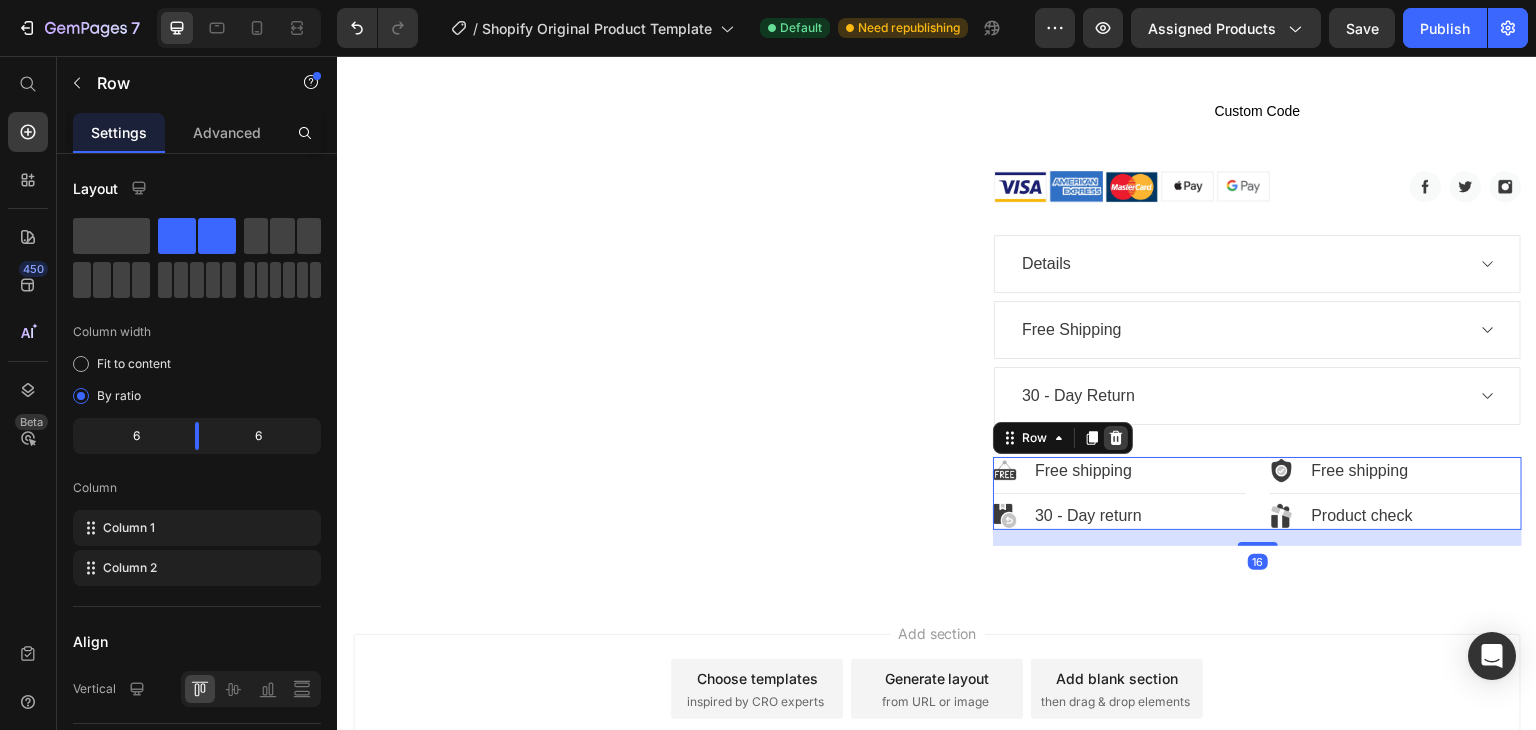 click 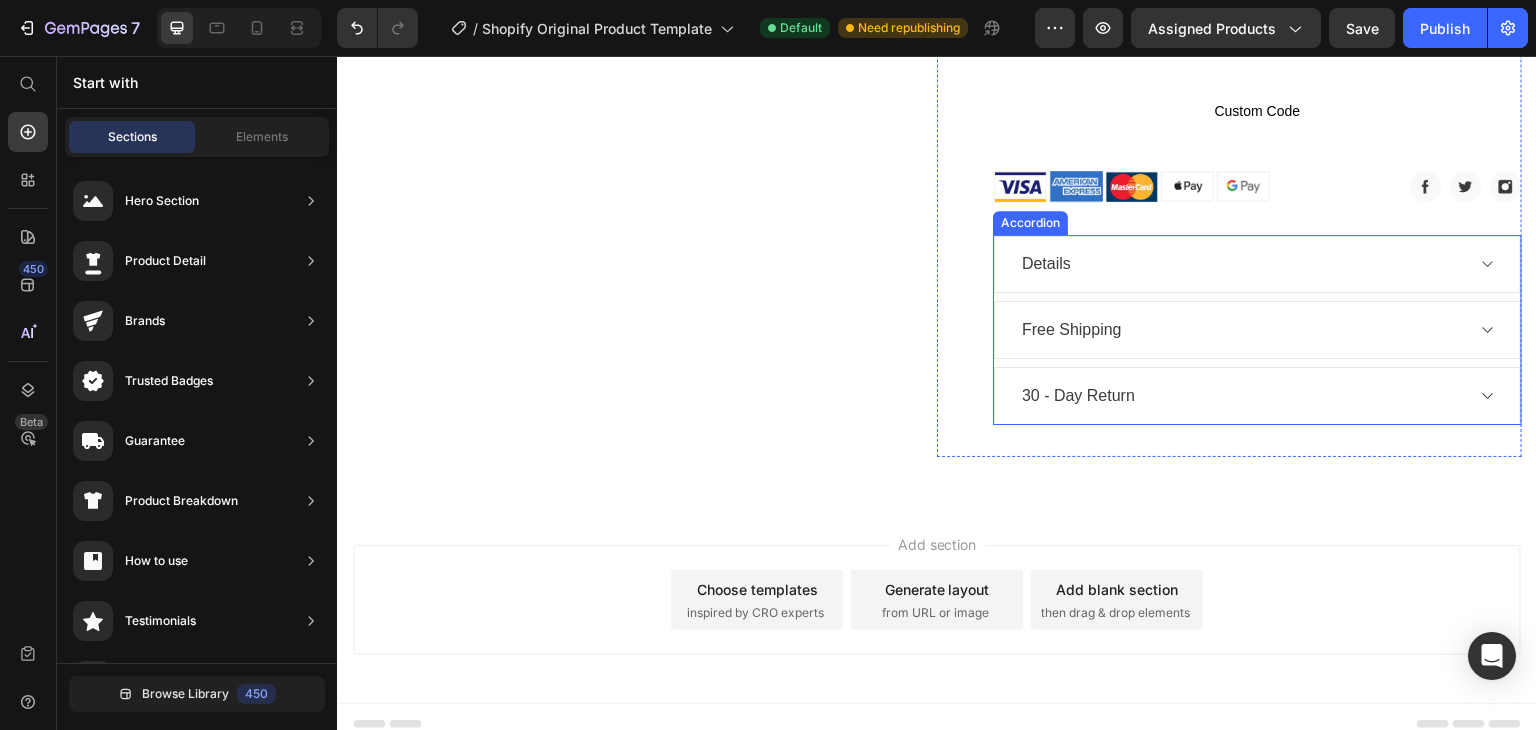 click on "30 - Day Return" at bounding box center [1257, 396] 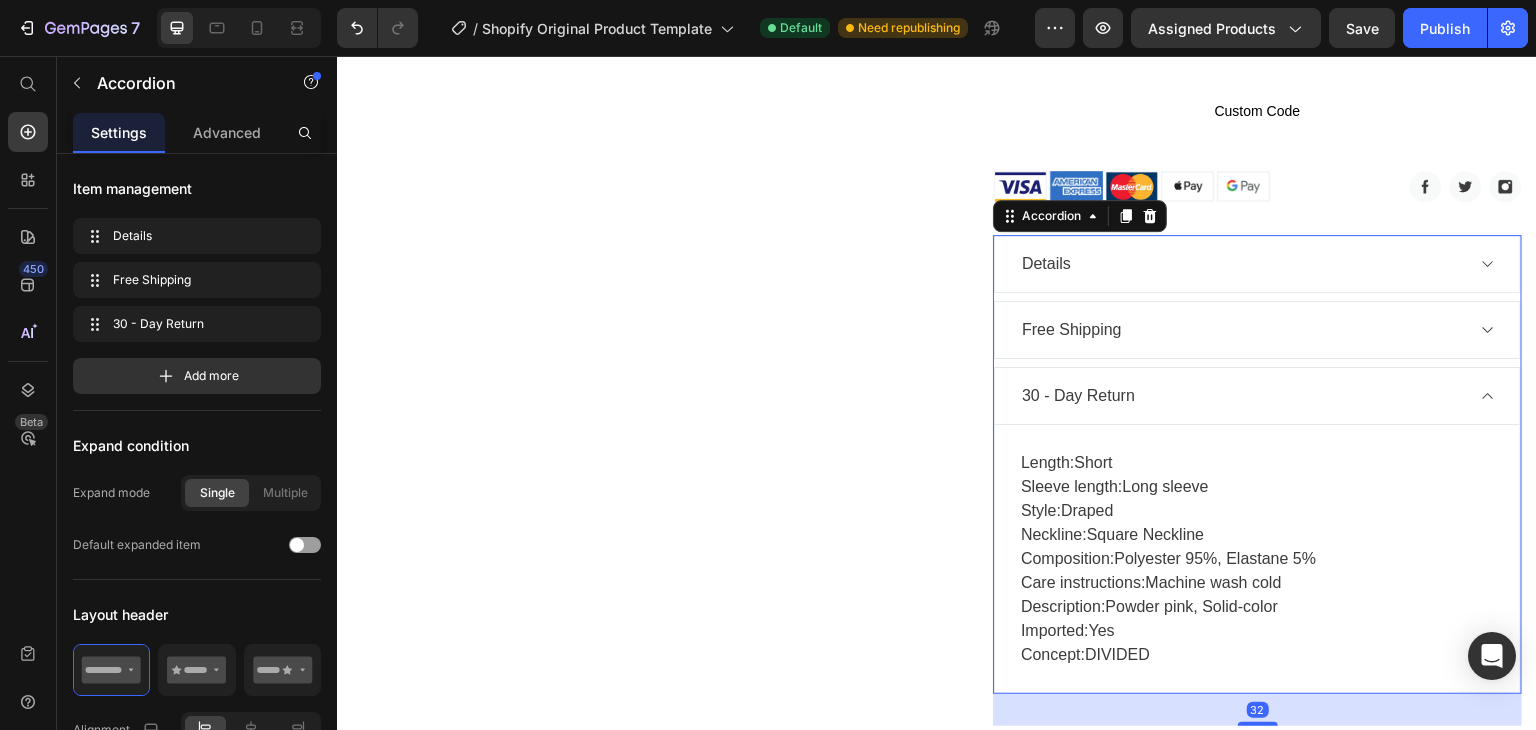 click on "30 - Day Return" at bounding box center (1257, 396) 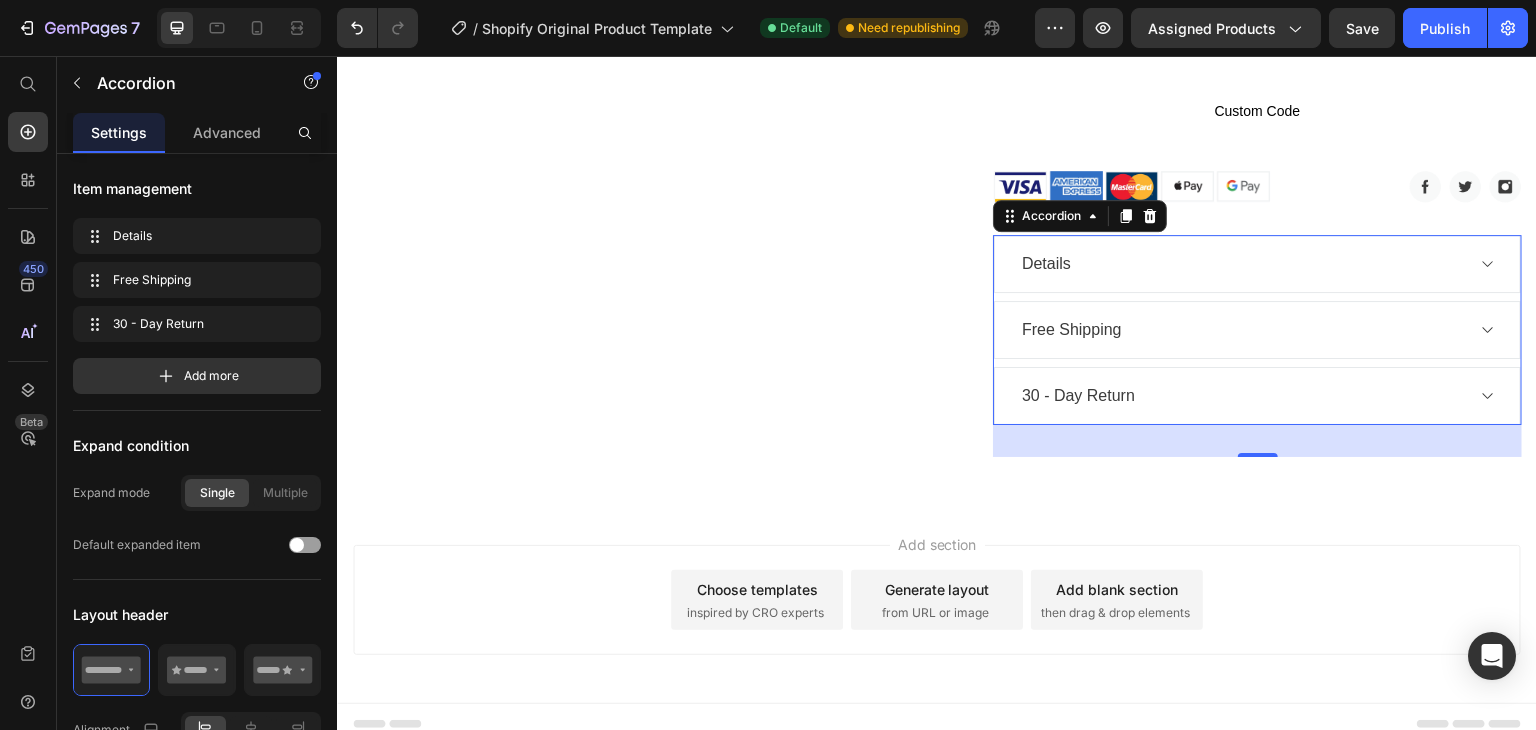 click on "Details
Free Shipping
30 - Day Return" at bounding box center (1257, 330) 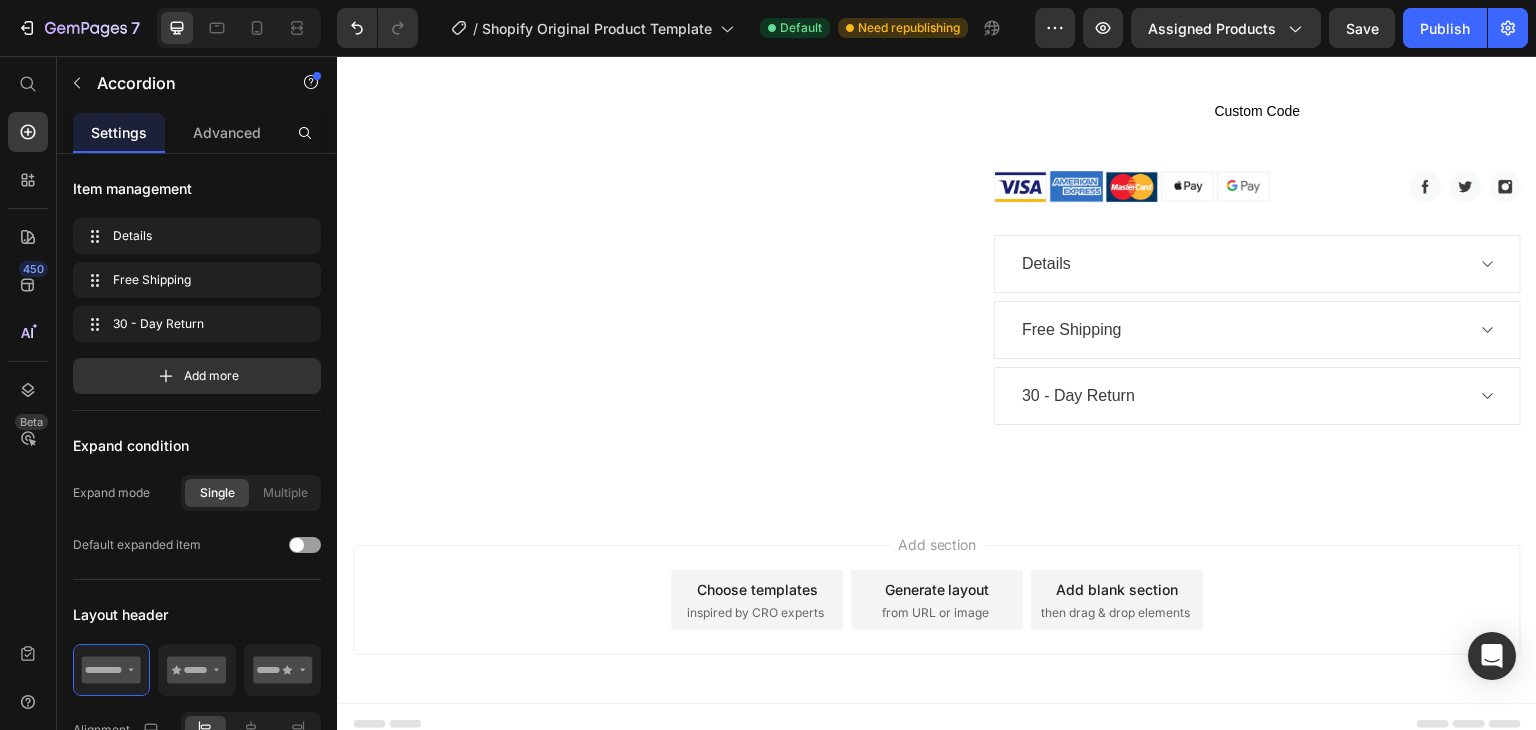 click on "Free Shipping" at bounding box center (1257, 330) 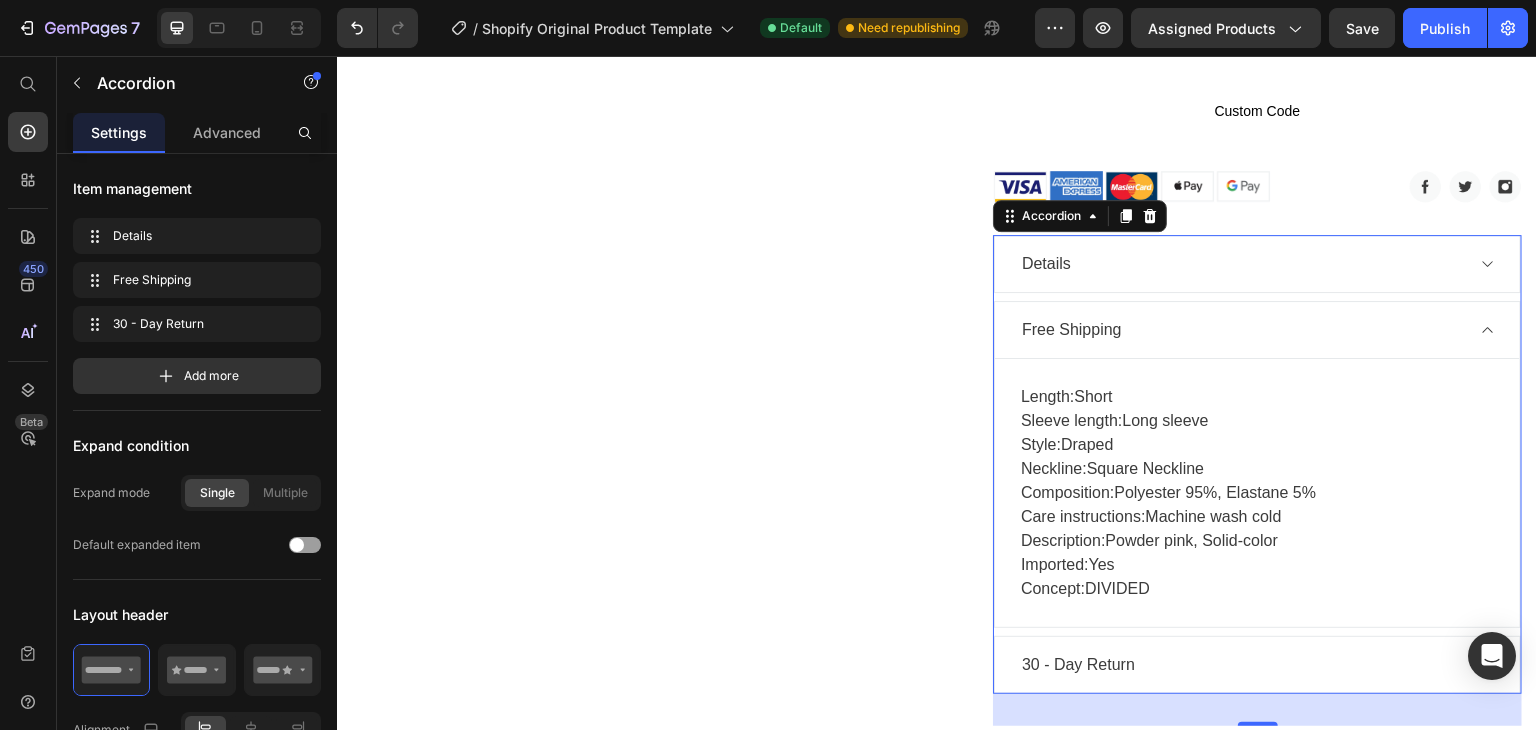 click on "Free Shipping" at bounding box center [1257, 330] 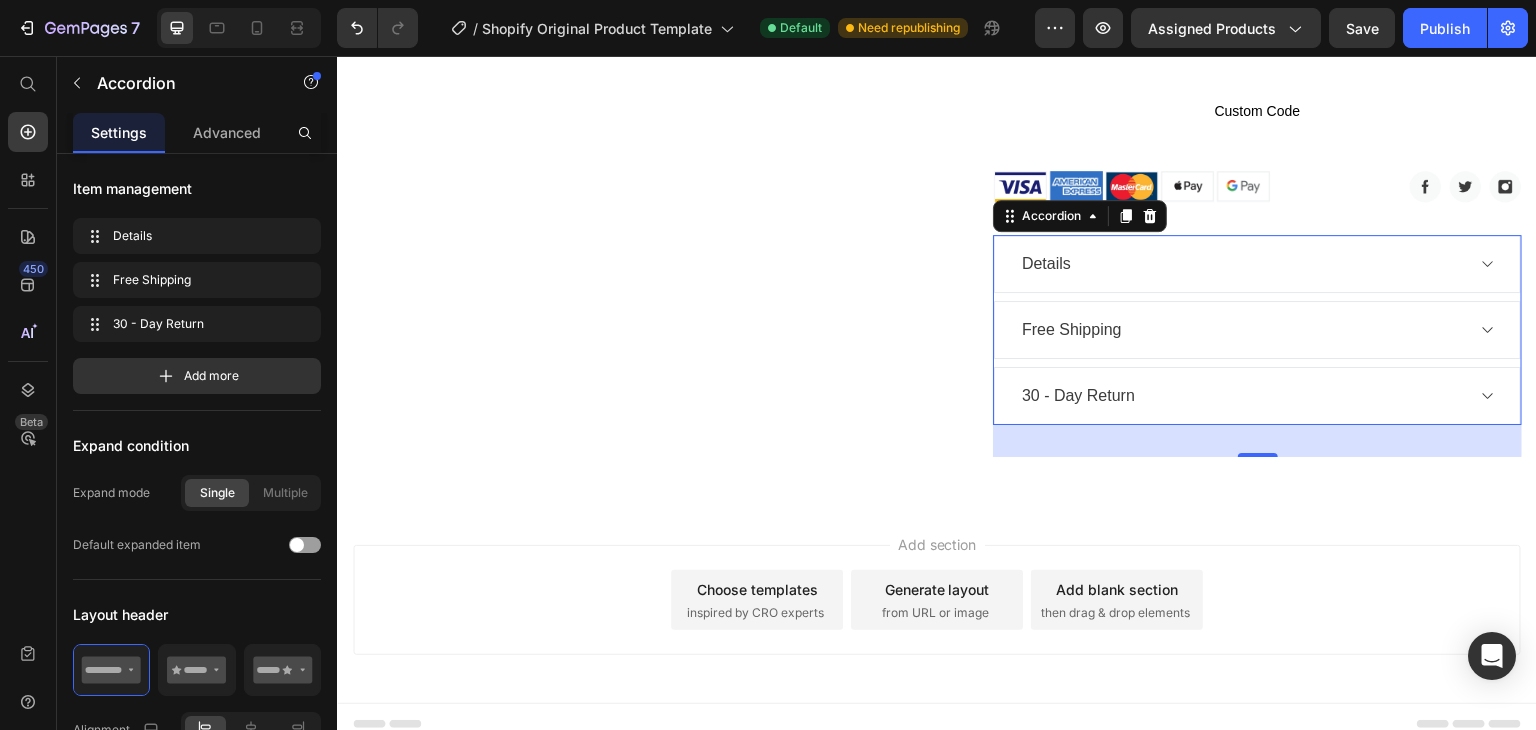 click on "Details" at bounding box center (1257, 264) 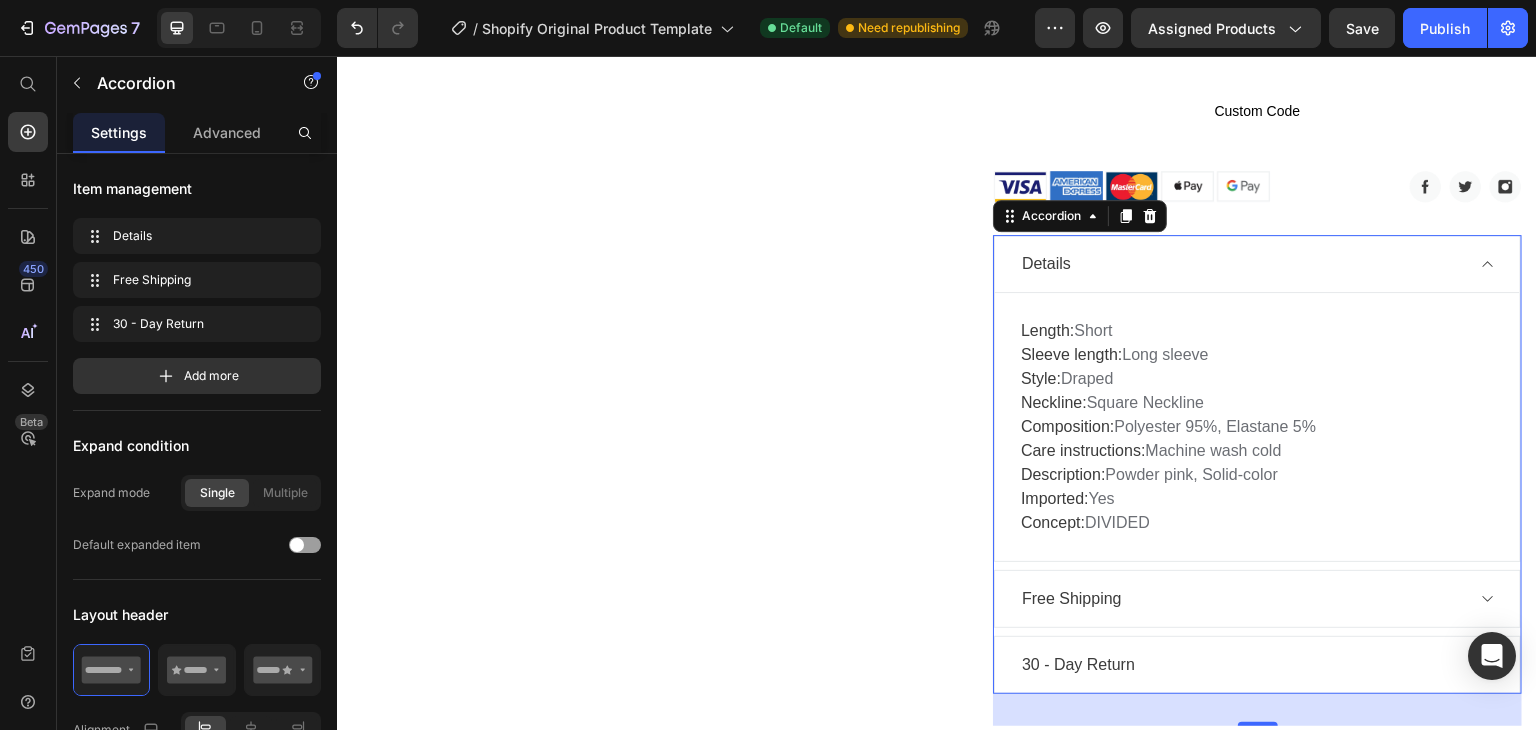 click on "Details" at bounding box center (1257, 264) 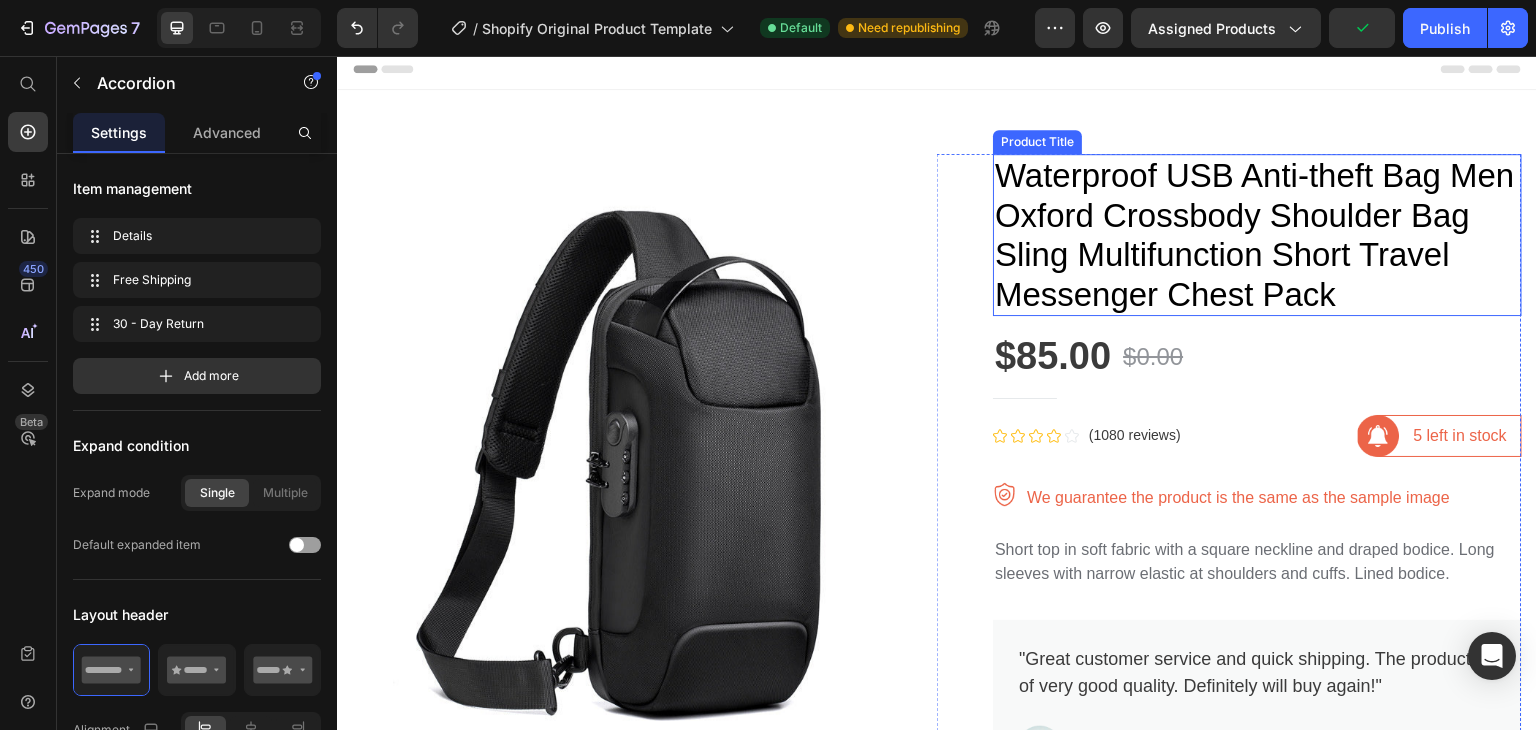scroll, scrollTop: 0, scrollLeft: 0, axis: both 